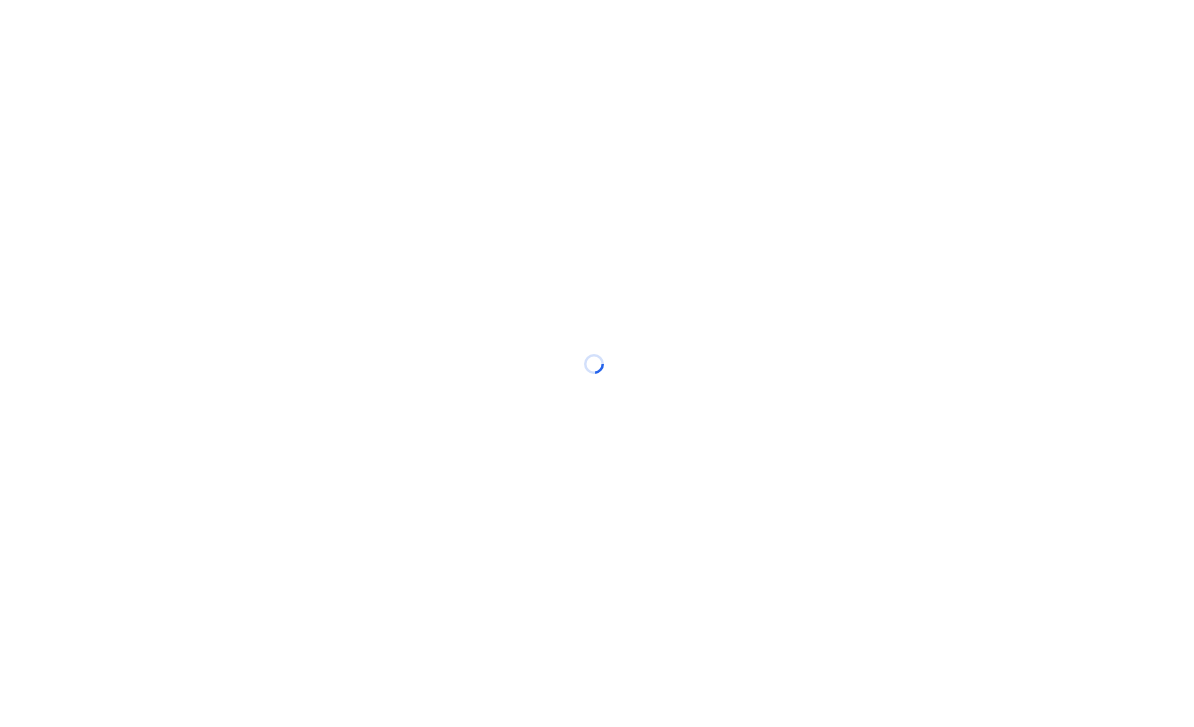 scroll, scrollTop: 0, scrollLeft: 0, axis: both 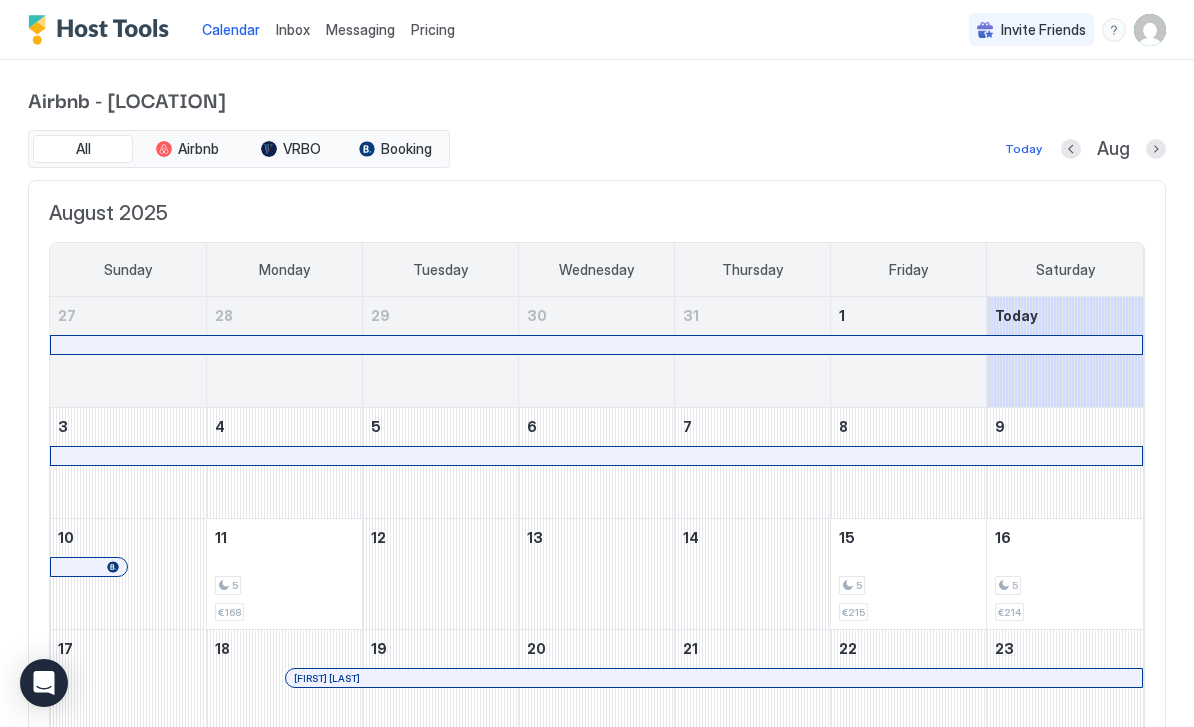 click on "Pricing" at bounding box center [433, 30] 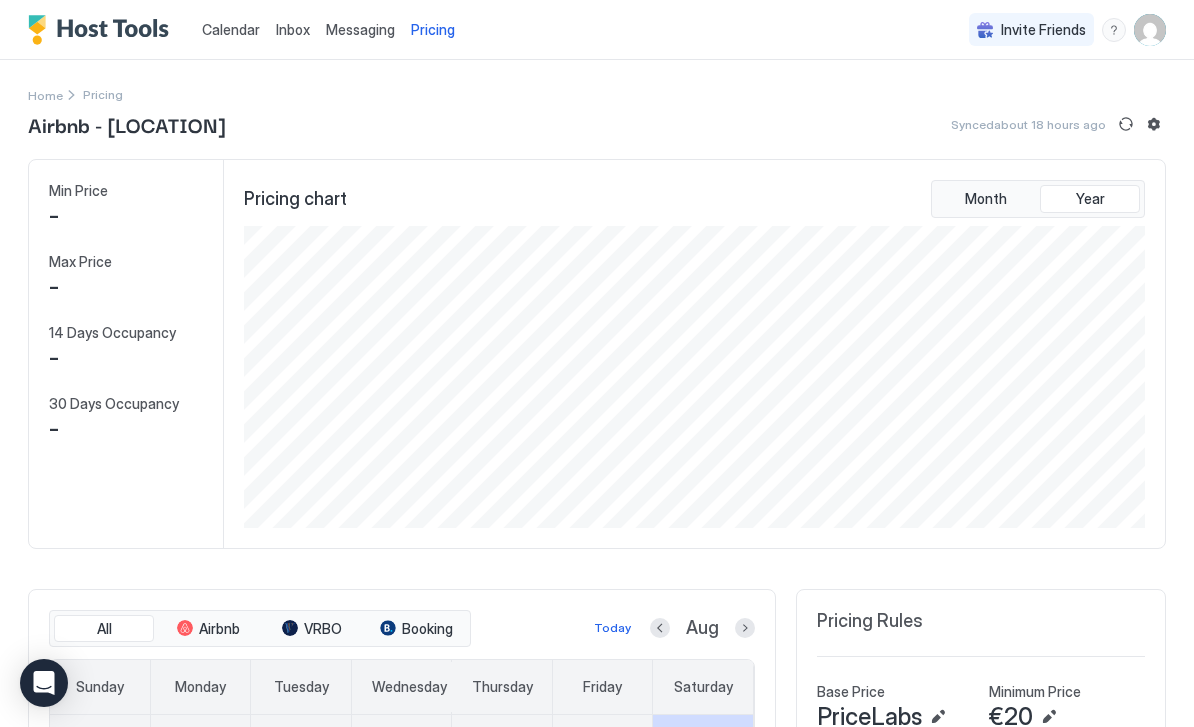 scroll, scrollTop: 999698, scrollLeft: 999094, axis: both 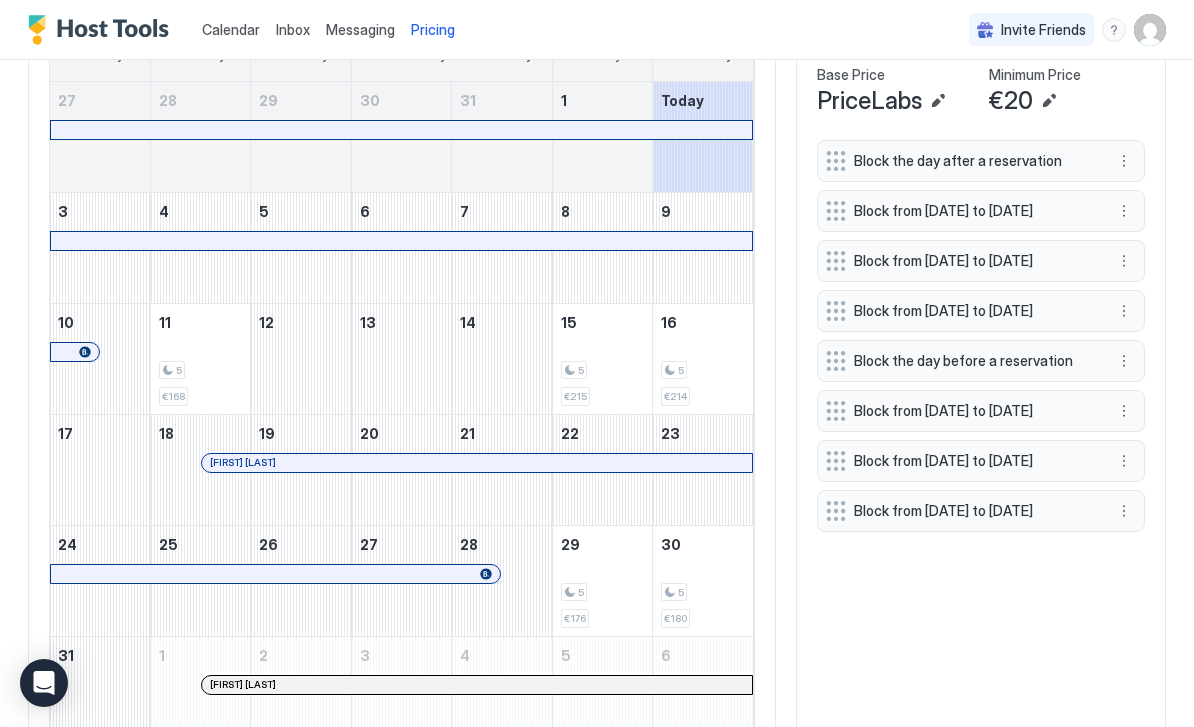 click on "Block from [DATE] to [DATE]" at bounding box center [973, 211] 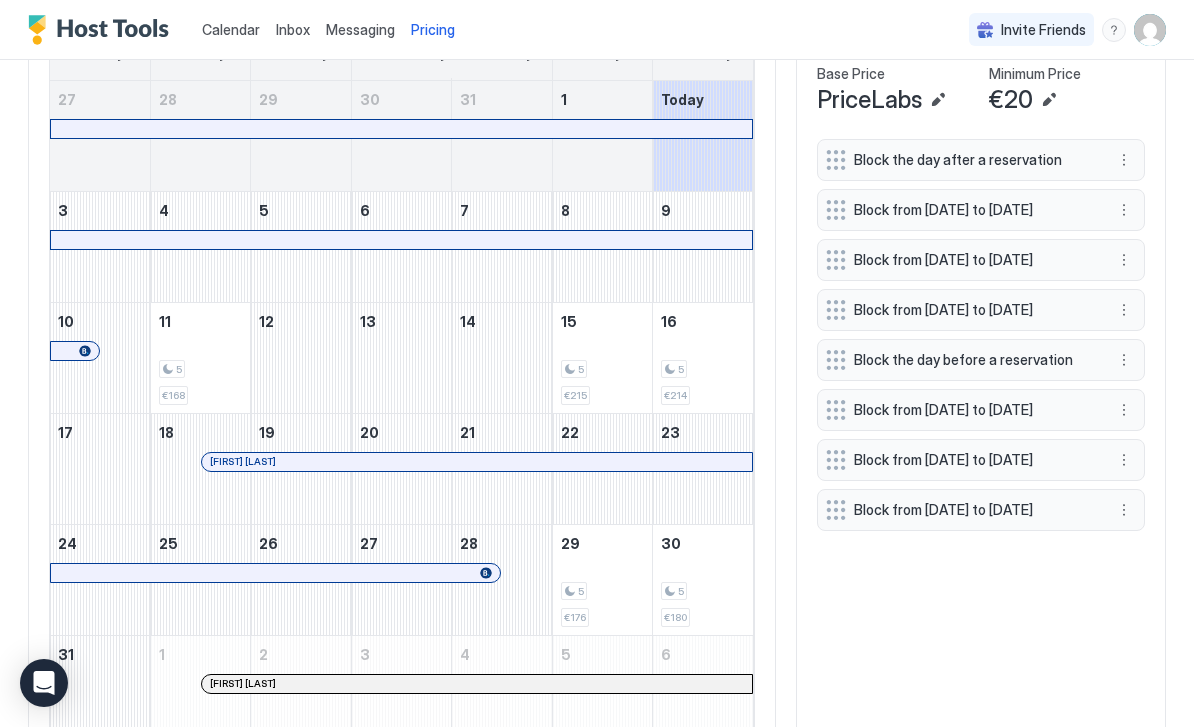 scroll, scrollTop: 630, scrollLeft: 0, axis: vertical 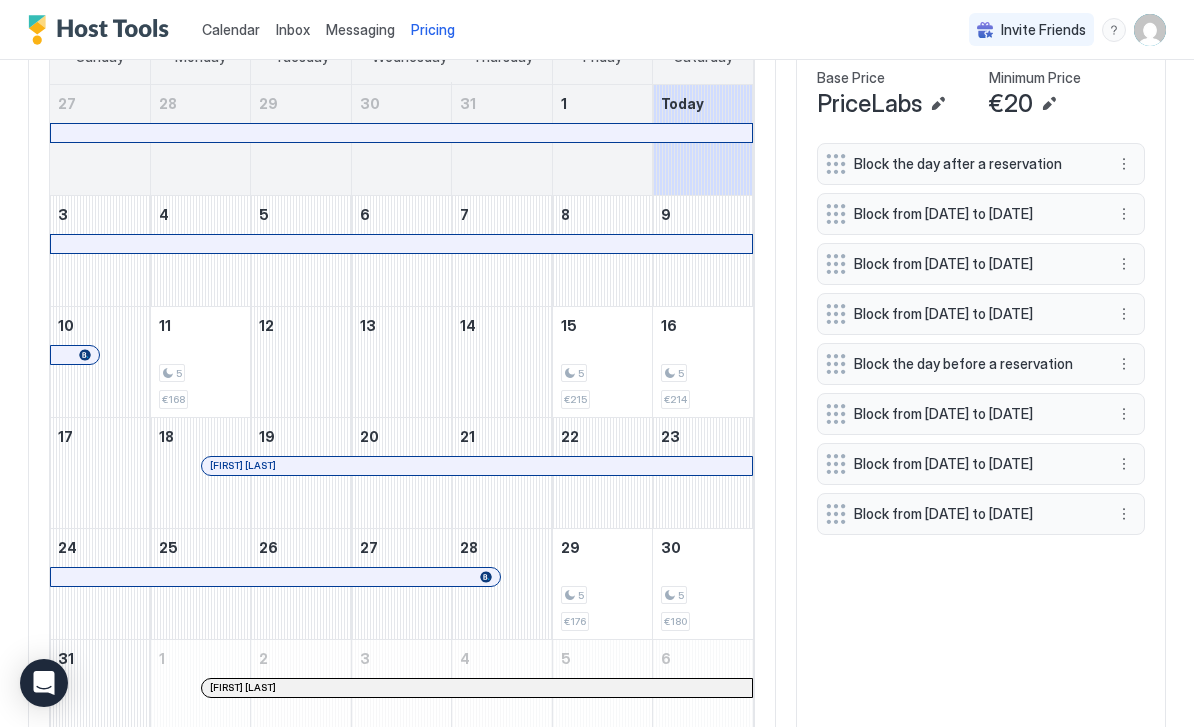 click on "Block the day after a reservation   Block from [DATE] to [DATE]   Block from [DATE] to [DATE]   Block from [DATE] to [DATE]   Block the day before a reservation   Block from [DATE] to [DATE]   Block from [DATE] to [DATE]   Block from [DATE] to [DATE]" at bounding box center (981, 339) 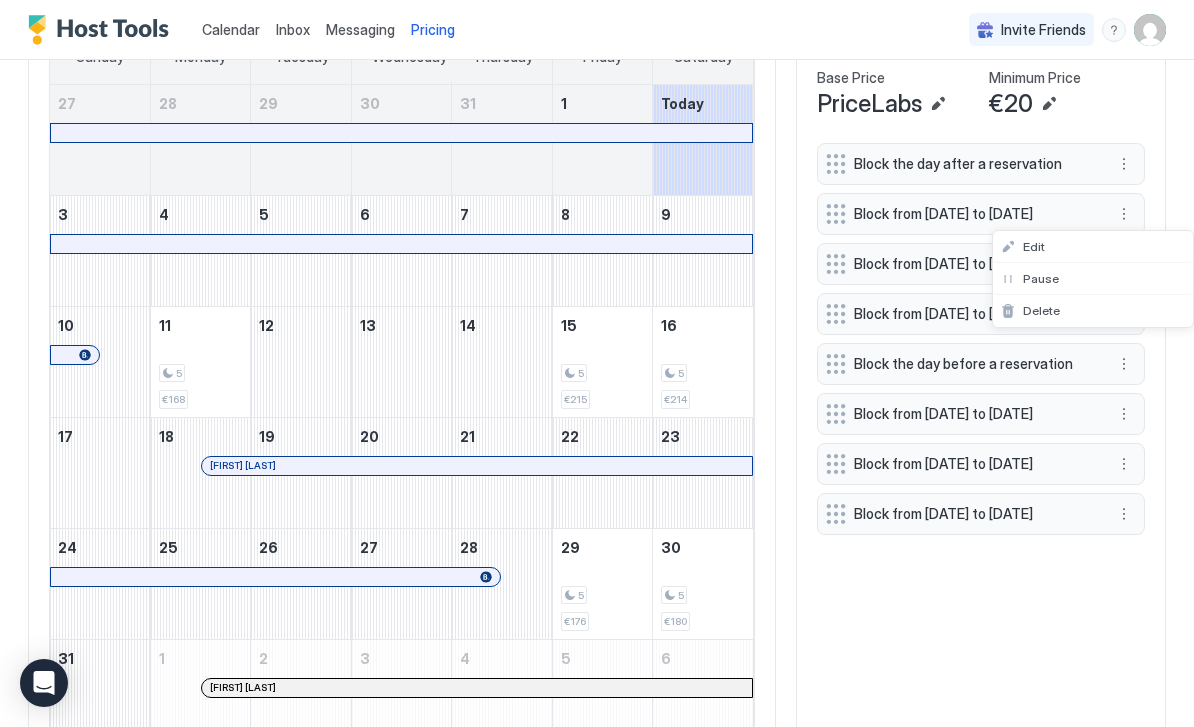 click on "Delete" at bounding box center (1093, 311) 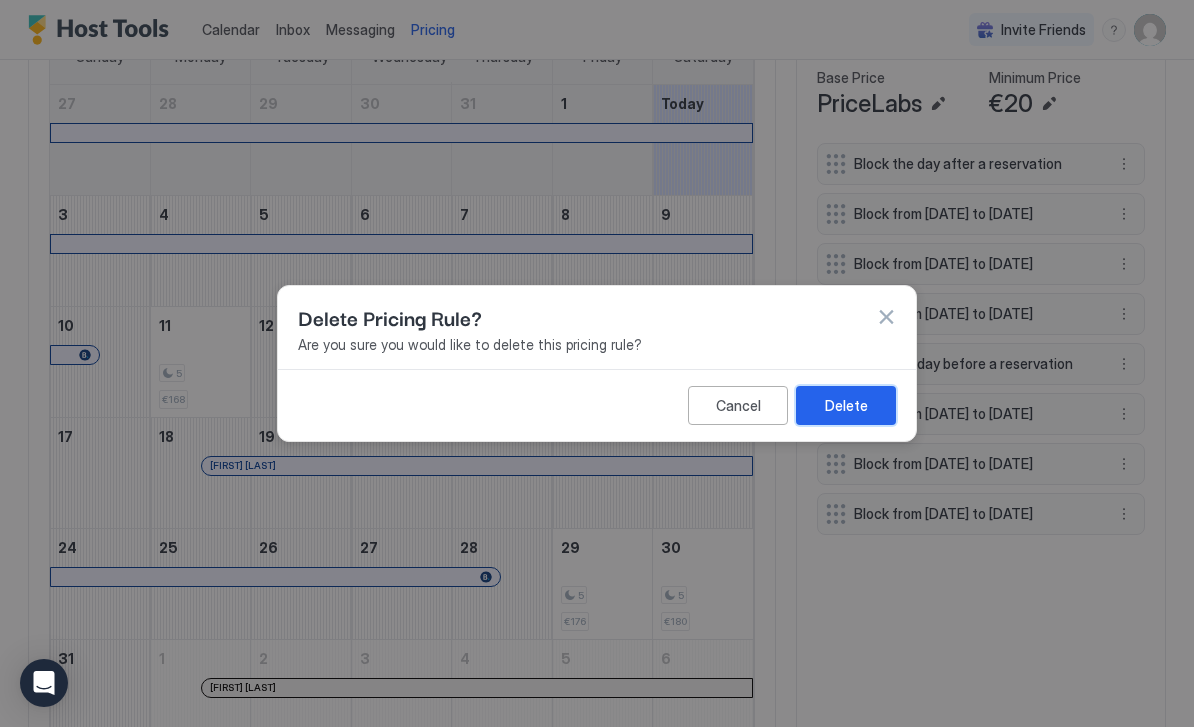 click on "Delete" at bounding box center [846, 405] 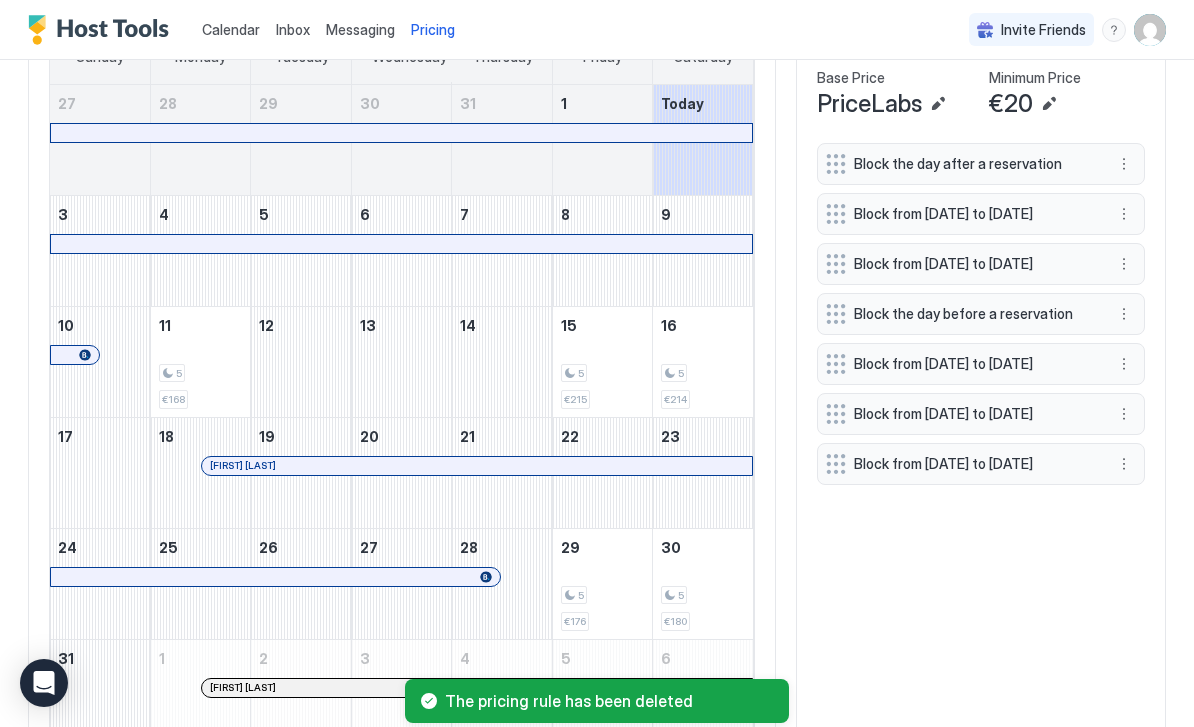 click at bounding box center (1124, 214) 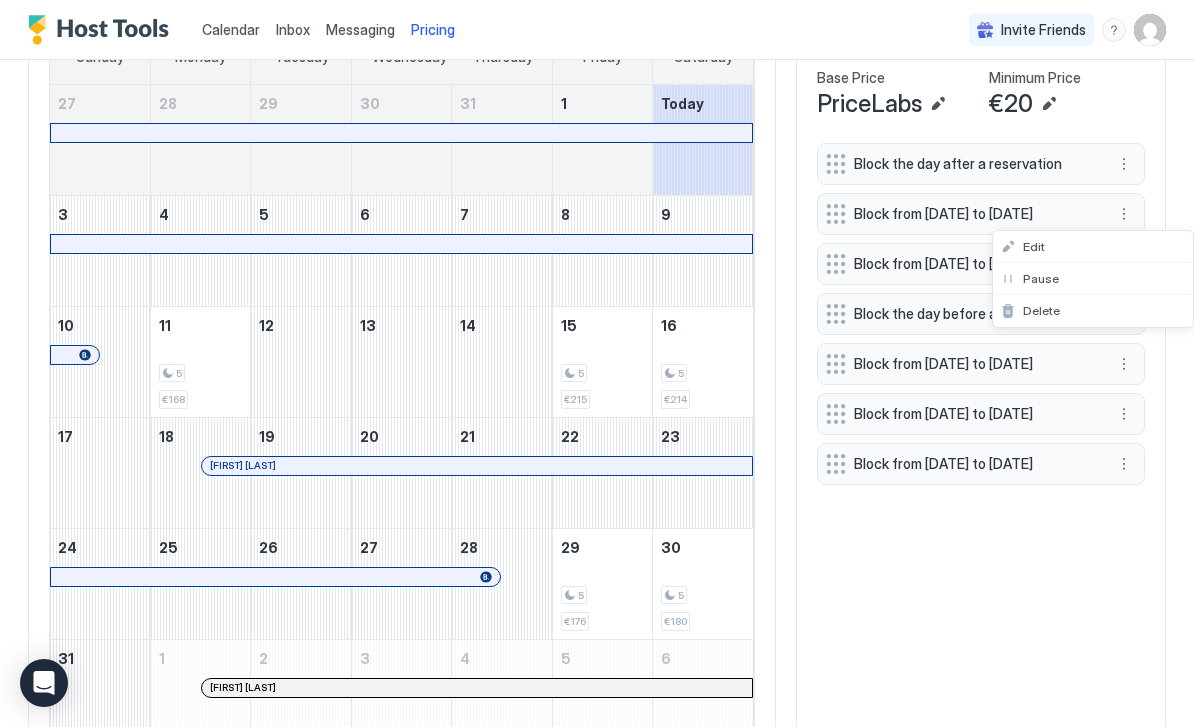 click on "Delete" at bounding box center [1093, 311] 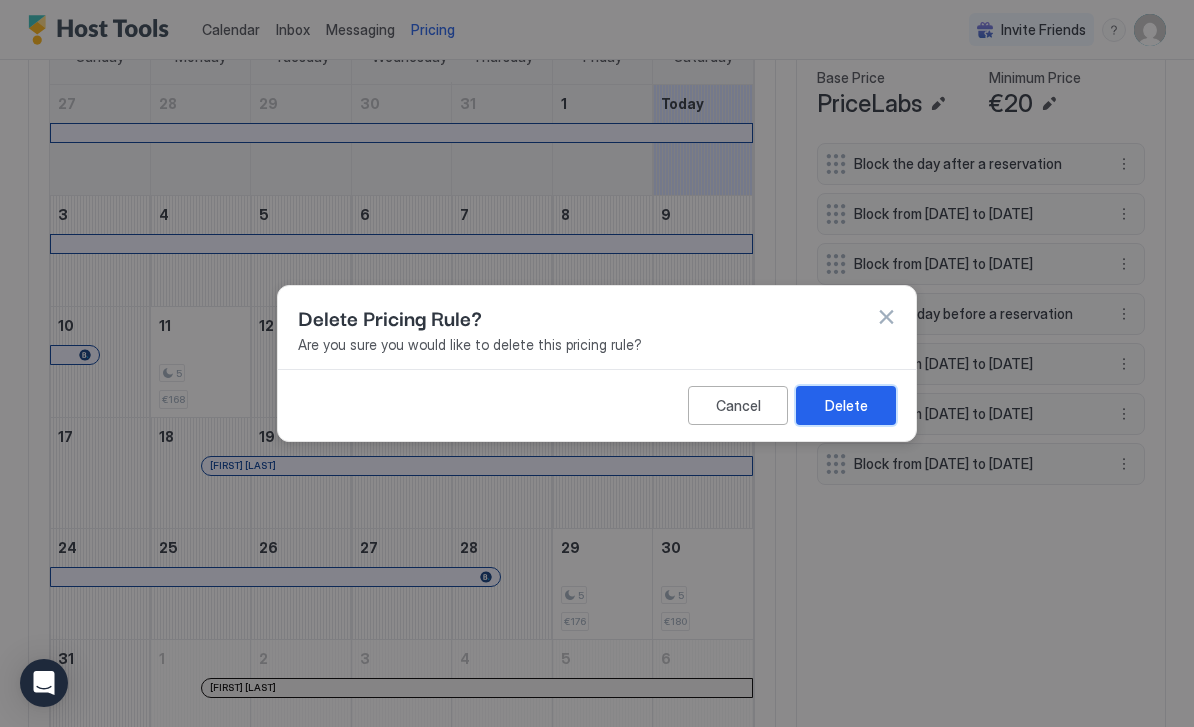 click on "Delete" at bounding box center [846, 405] 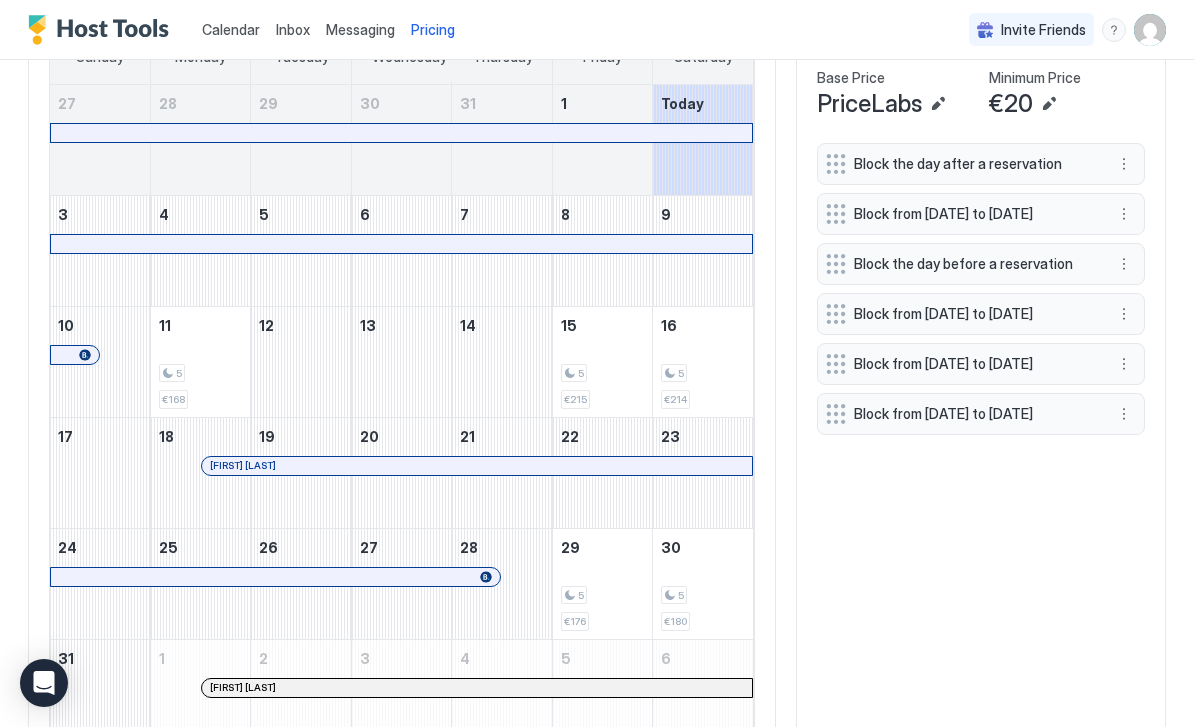 click on "Calendar Inbox Messaging Pricing Invite Friends DW" at bounding box center (597, 30) 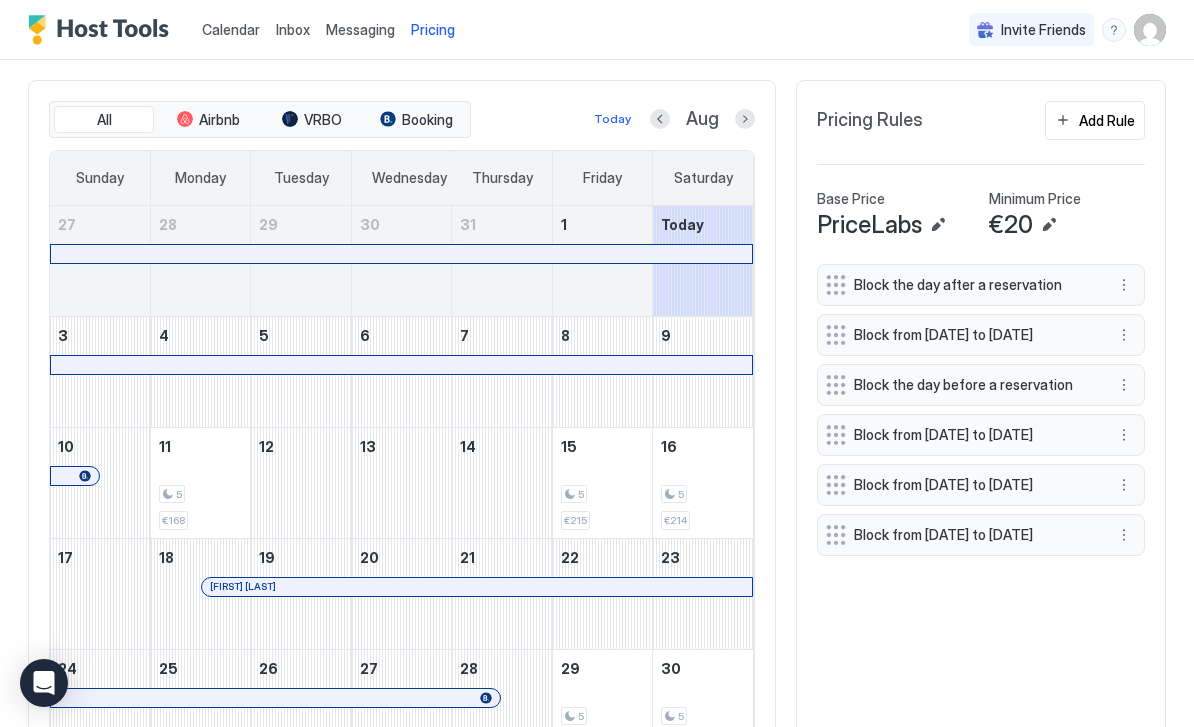 scroll, scrollTop: 500, scrollLeft: 0, axis: vertical 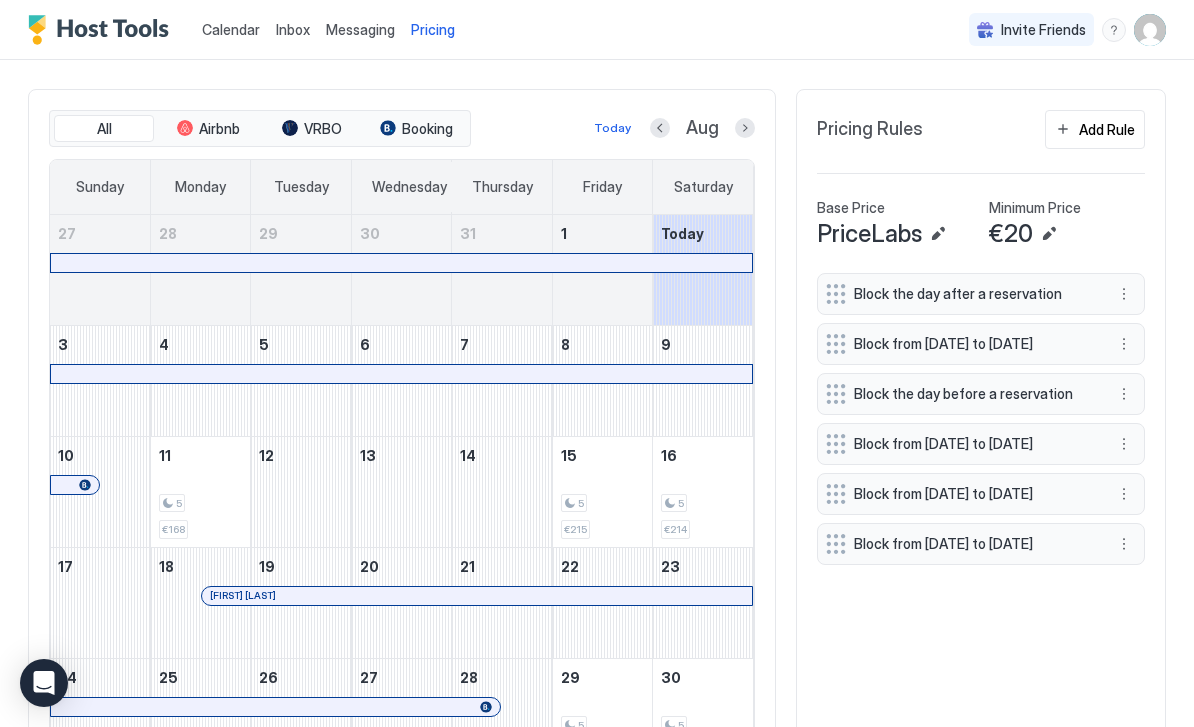 click on "Add Rule" at bounding box center [1107, 129] 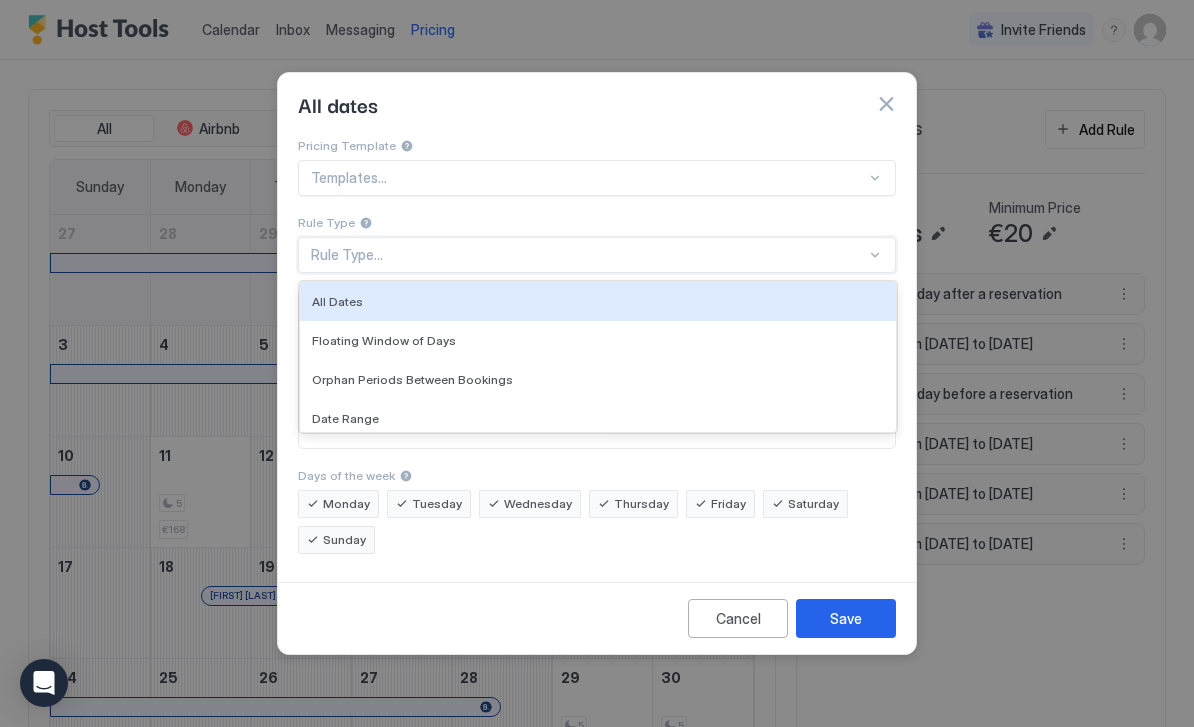 click on "Date Range" at bounding box center [598, 418] 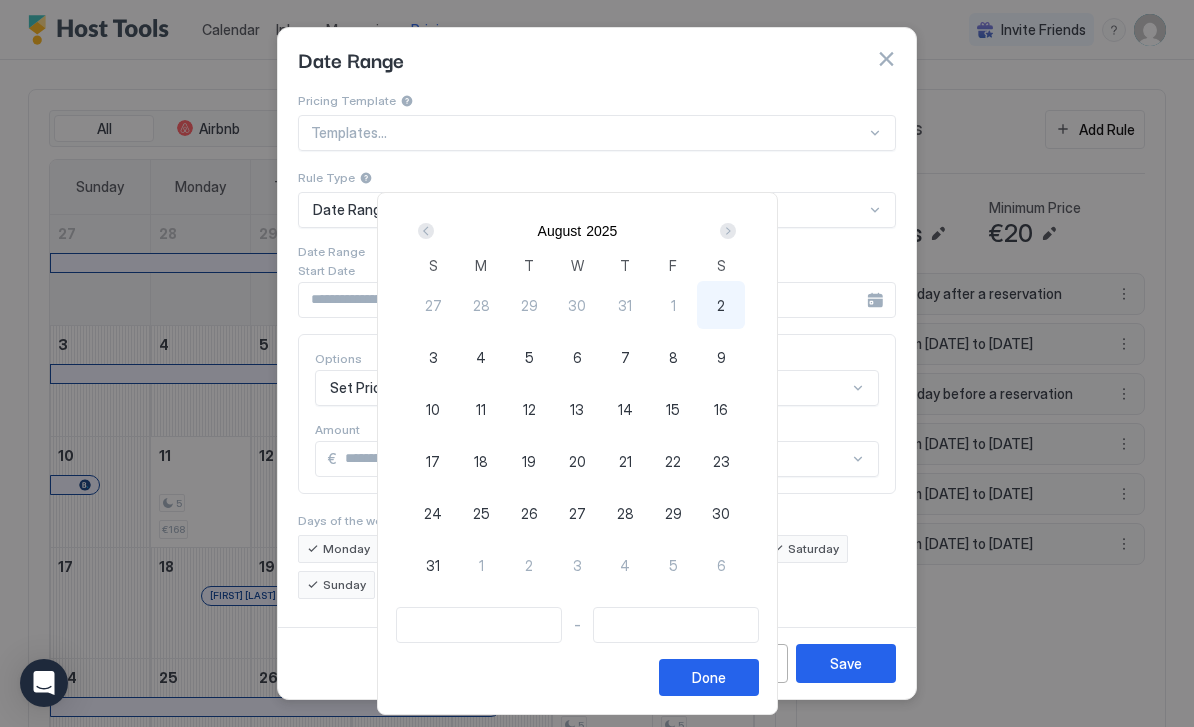 click at bounding box center [728, 231] 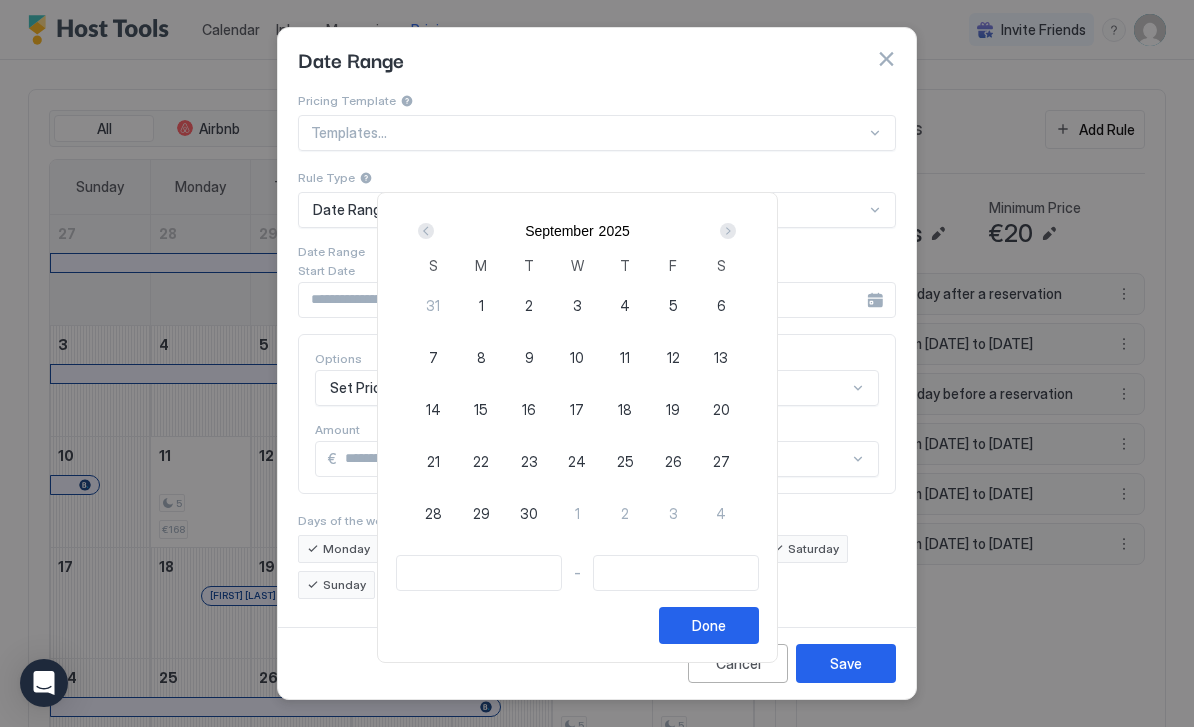 click at bounding box center (728, 231) 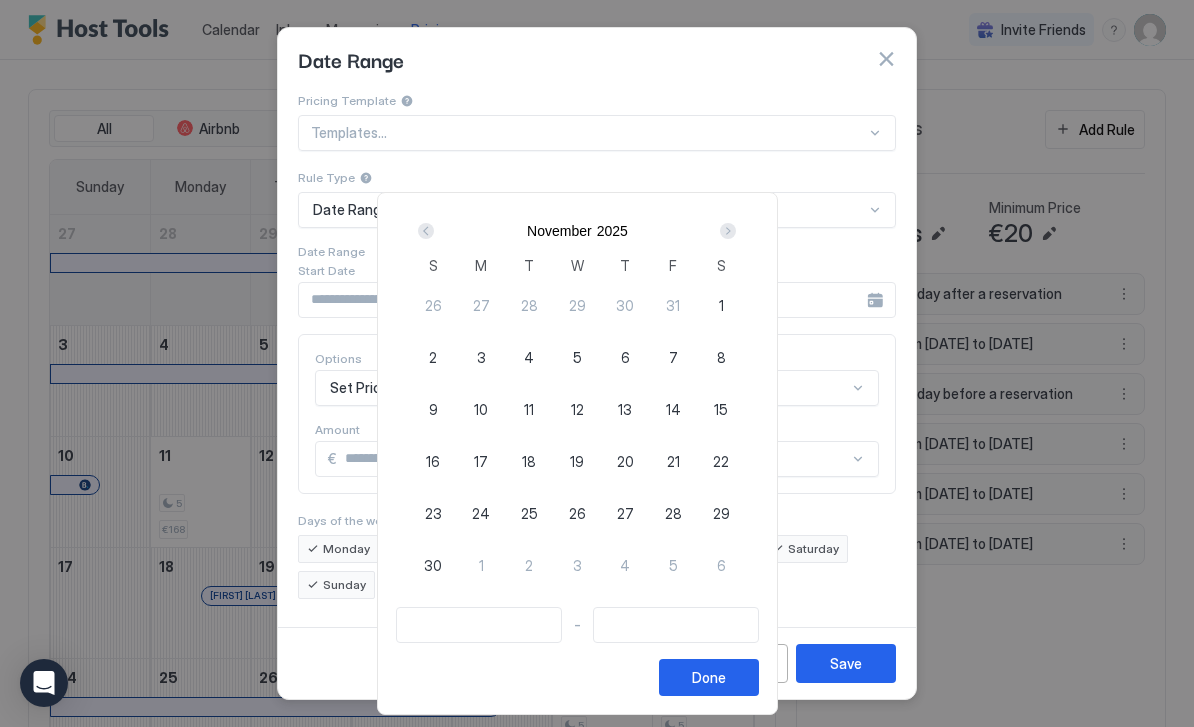 click at bounding box center [728, 231] 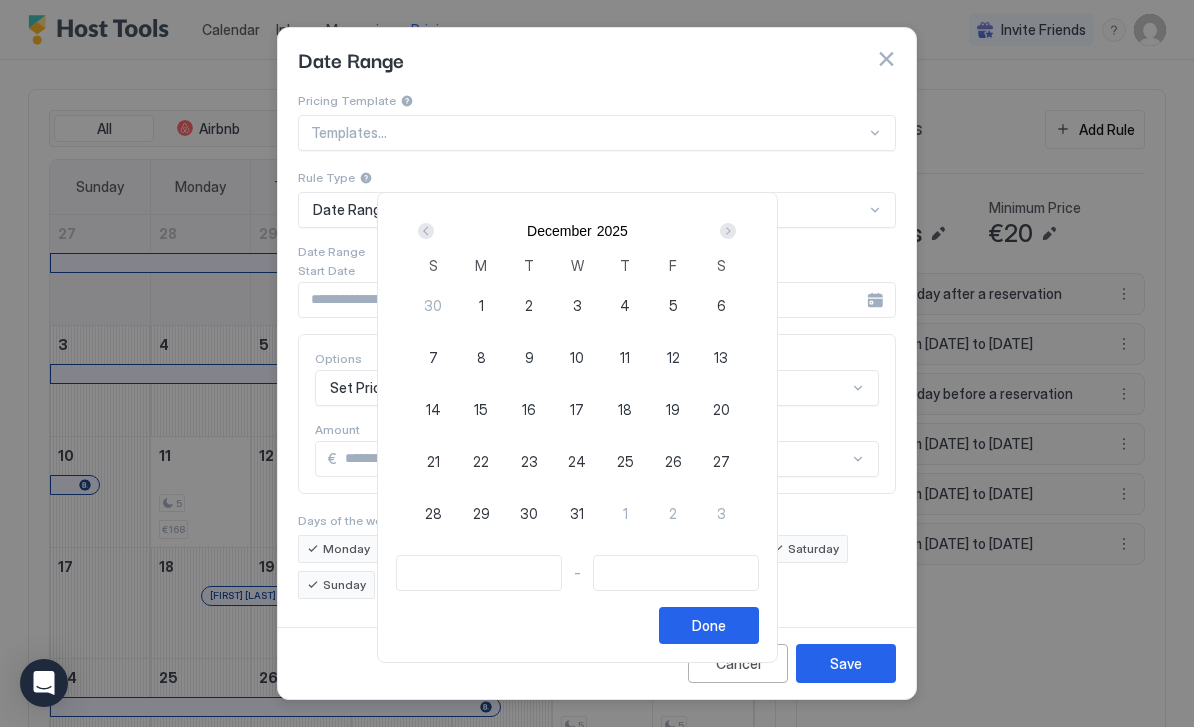 click at bounding box center (728, 231) 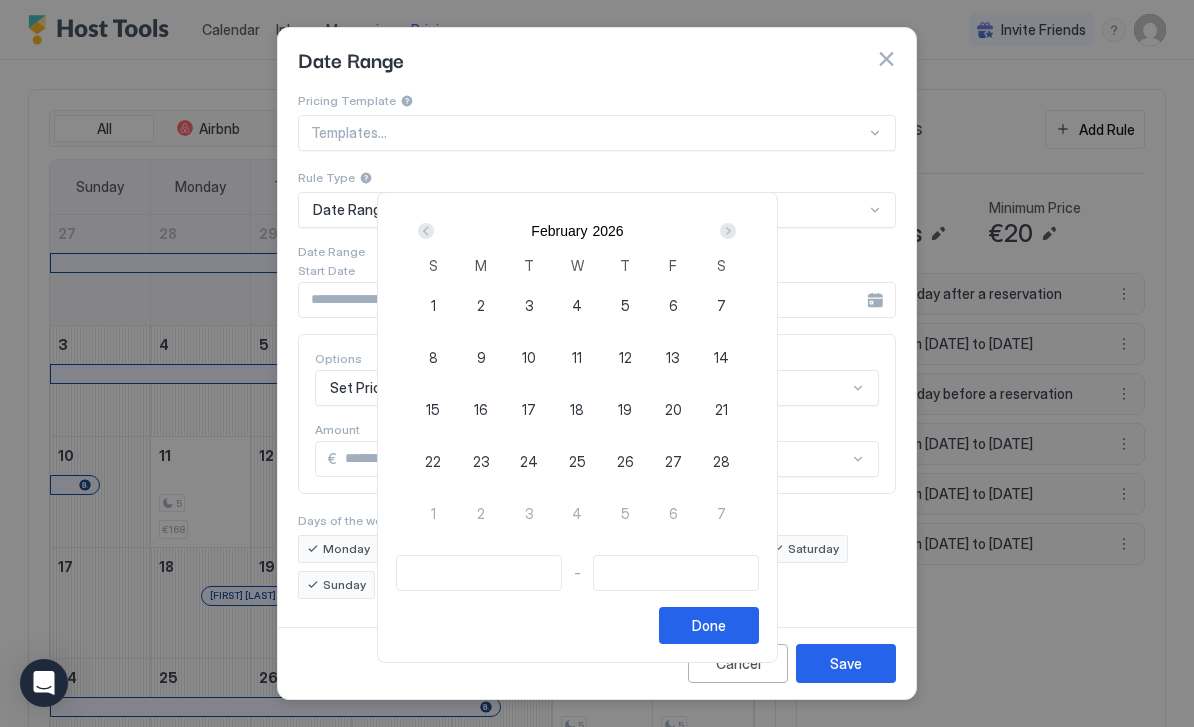 click at bounding box center [728, 231] 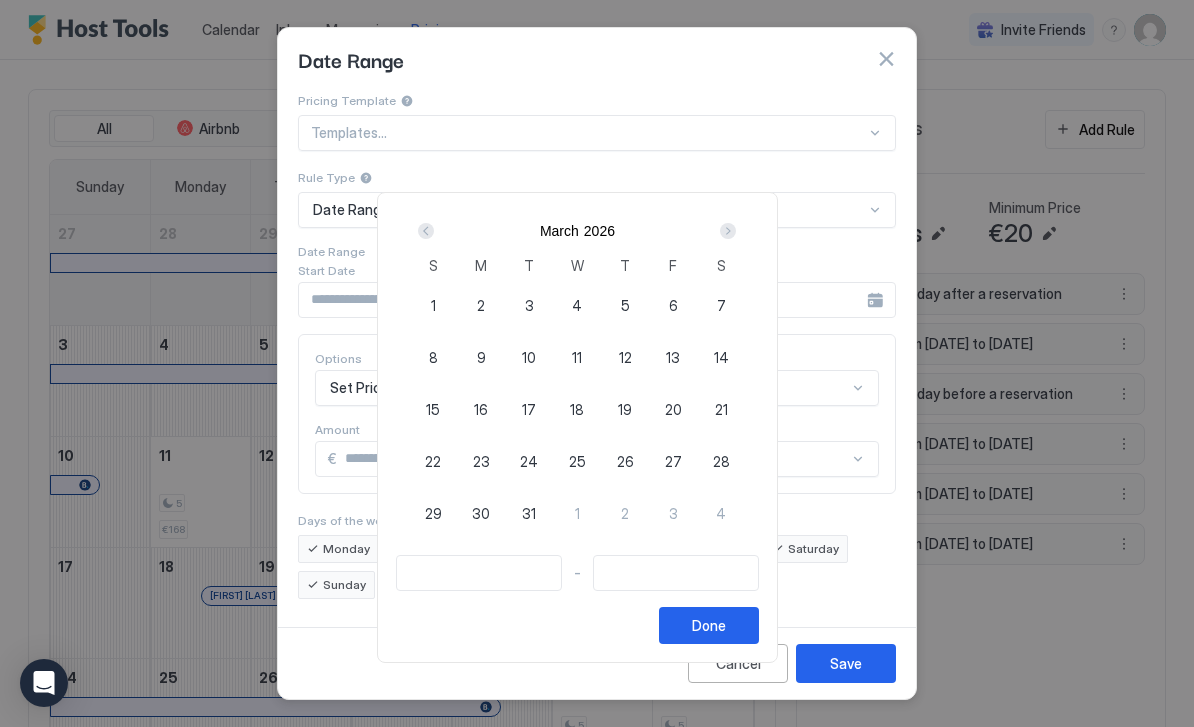 click at bounding box center (728, 231) 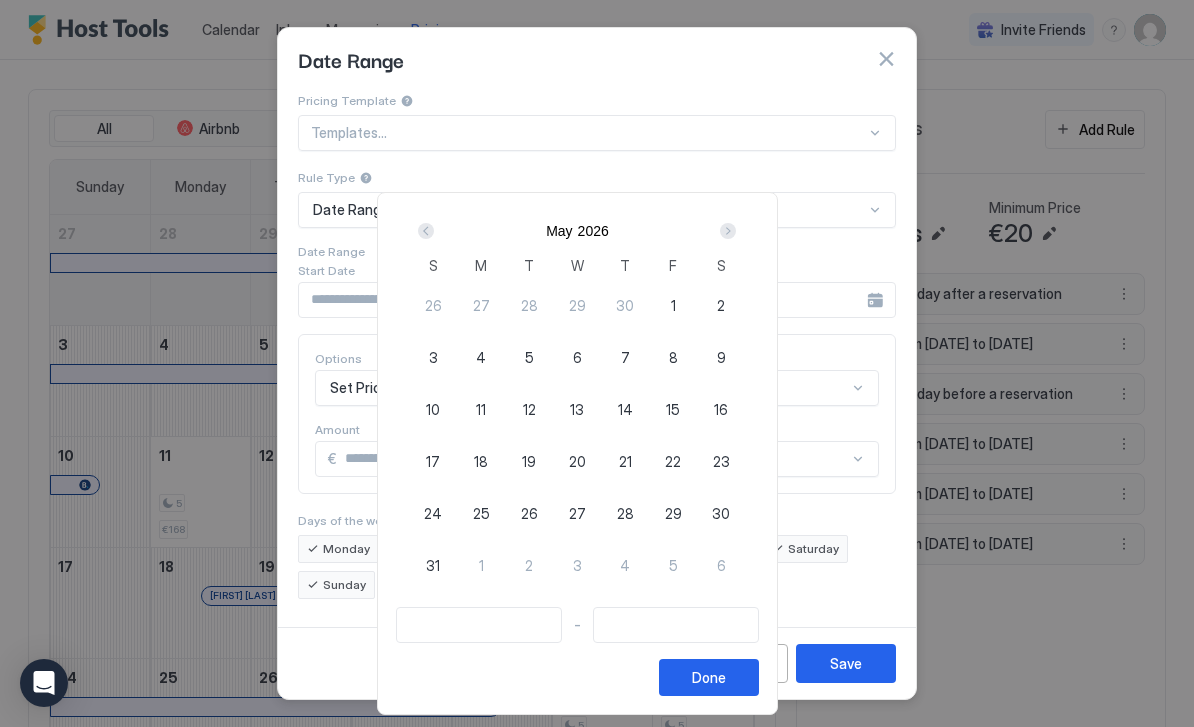 click at bounding box center (728, 231) 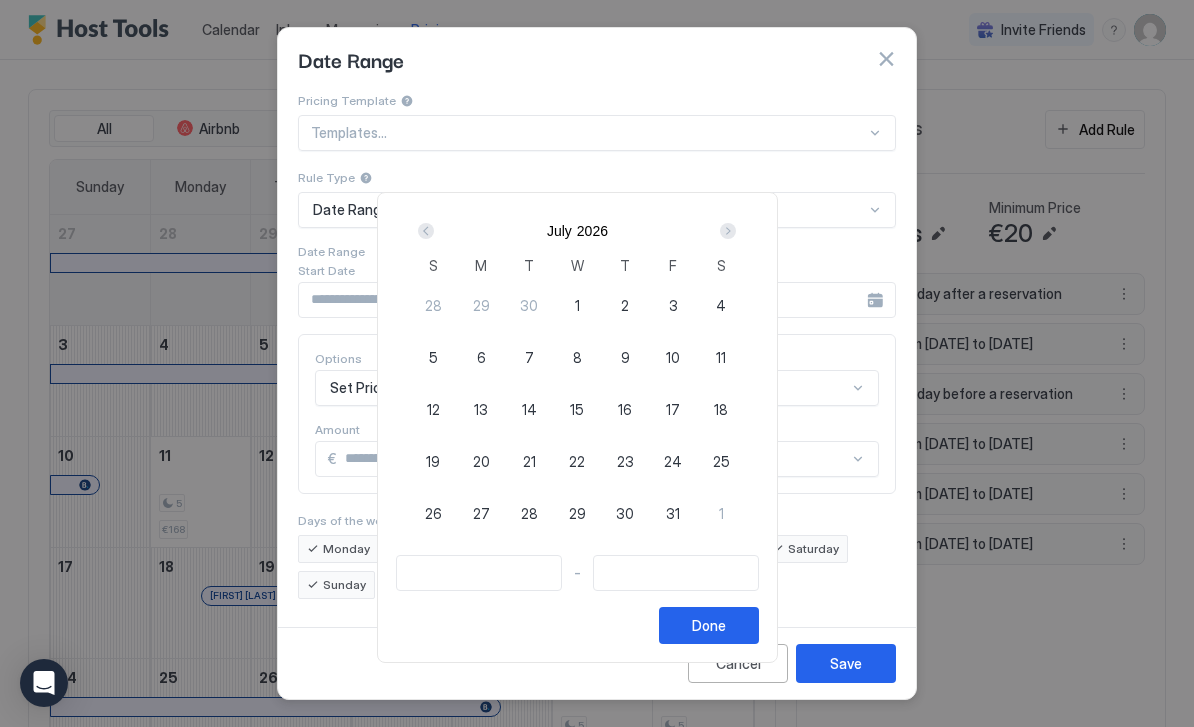 click on "30" at bounding box center [625, 513] 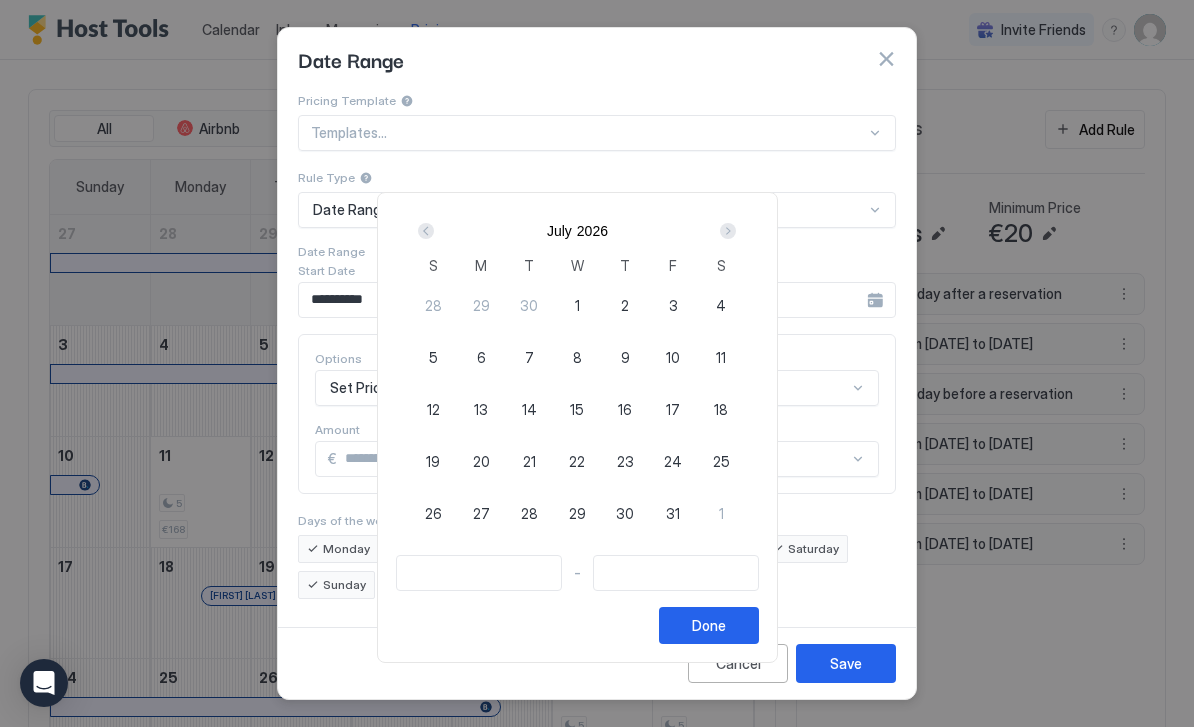 type on "**********" 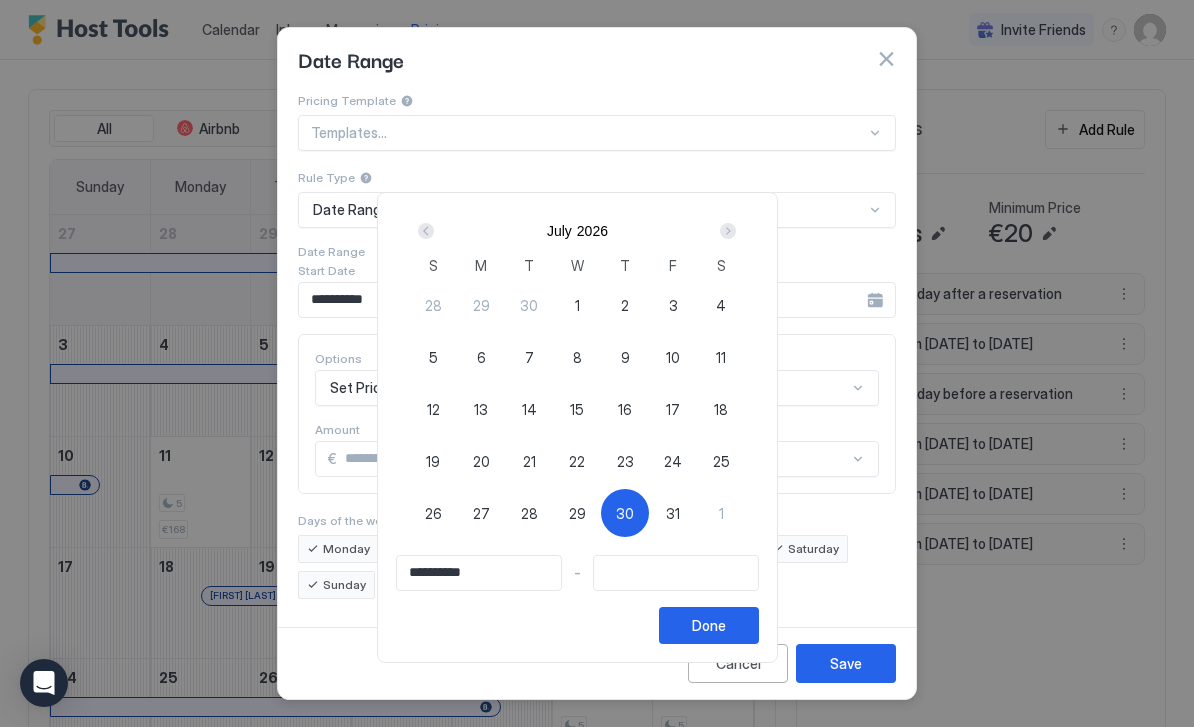 click on "Done" at bounding box center (709, 625) 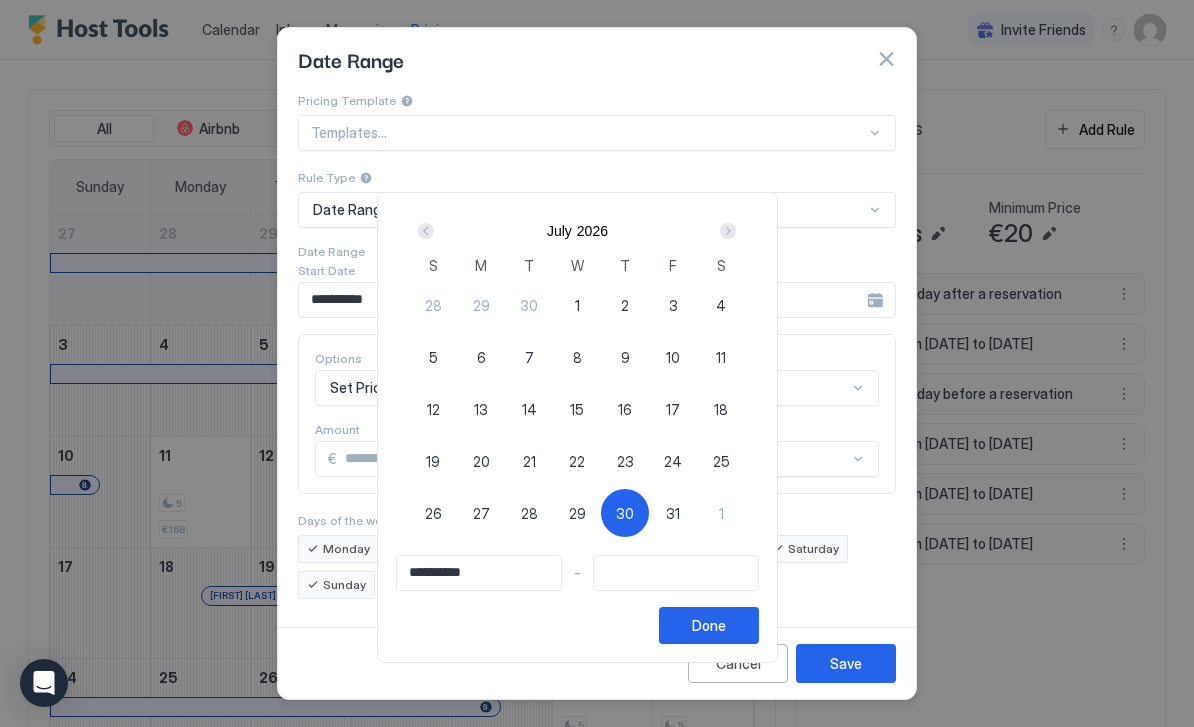 click at bounding box center (728, 231) 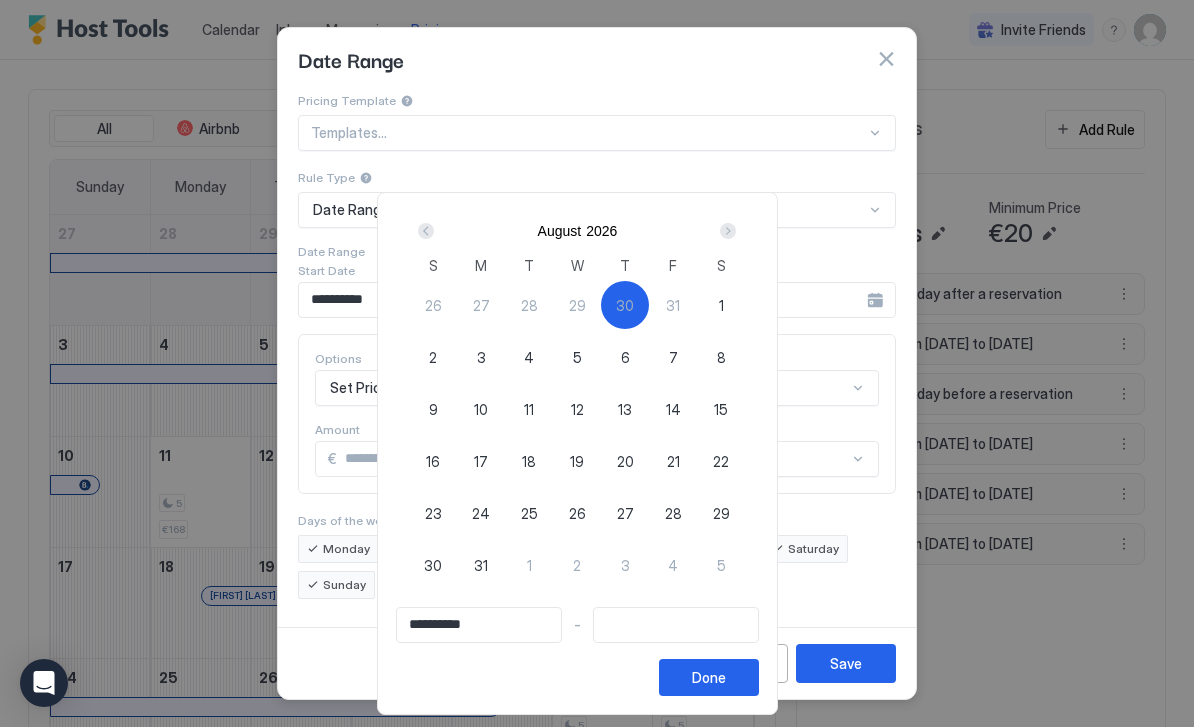 type on "**********" 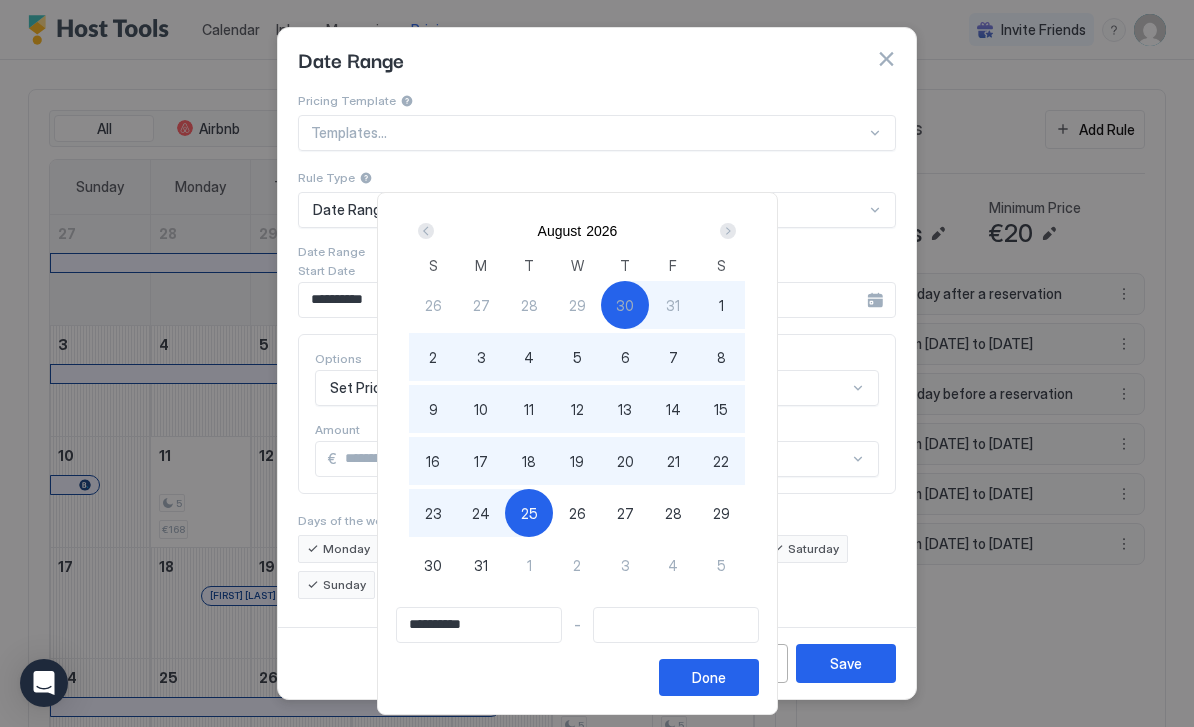 click on "25" at bounding box center (529, 513) 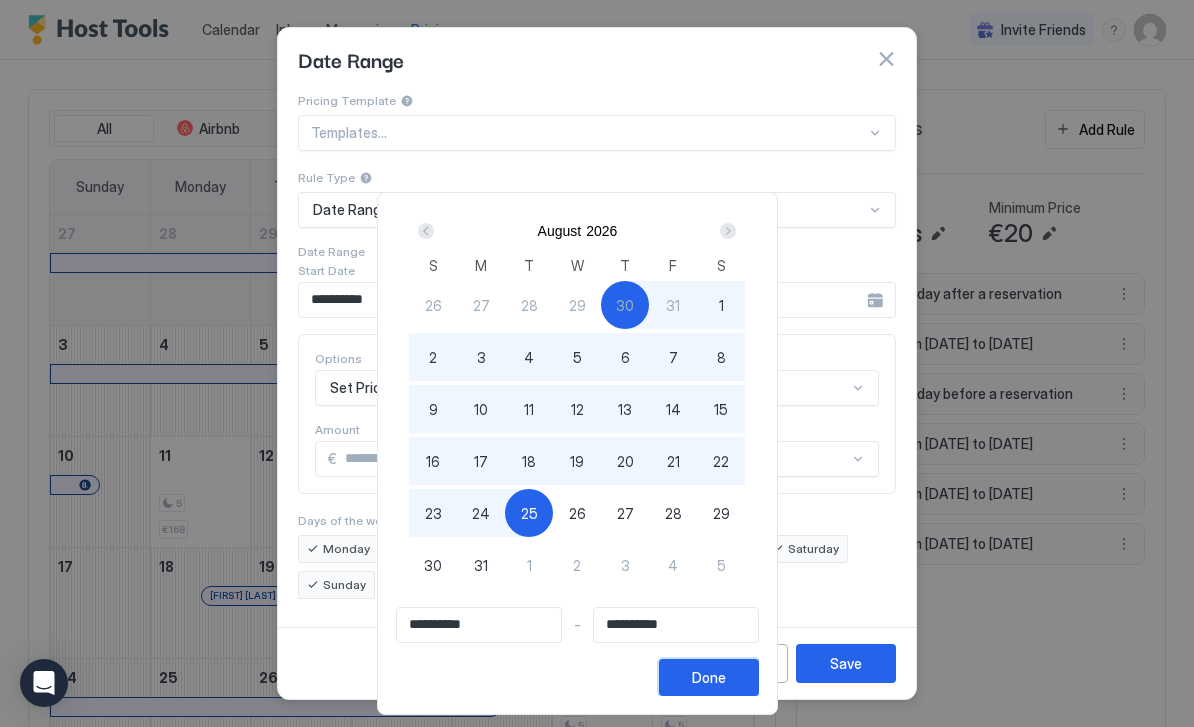 click on "Done" at bounding box center [709, 677] 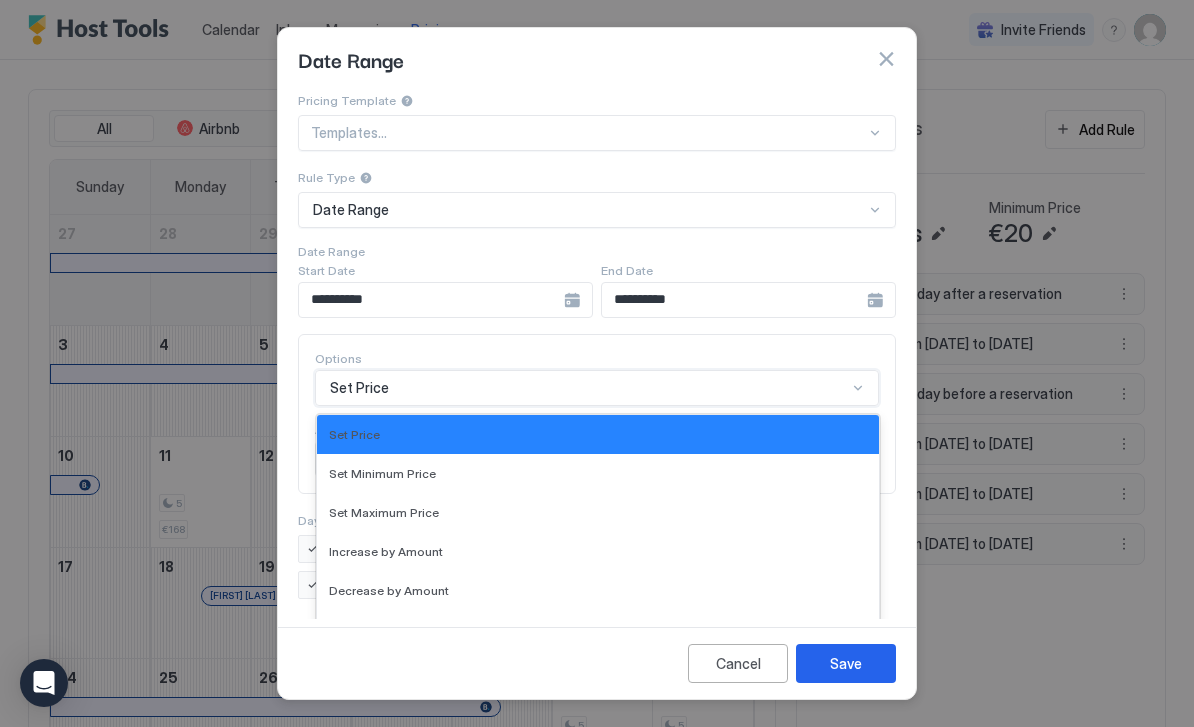 scroll, scrollTop: 97, scrollLeft: 0, axis: vertical 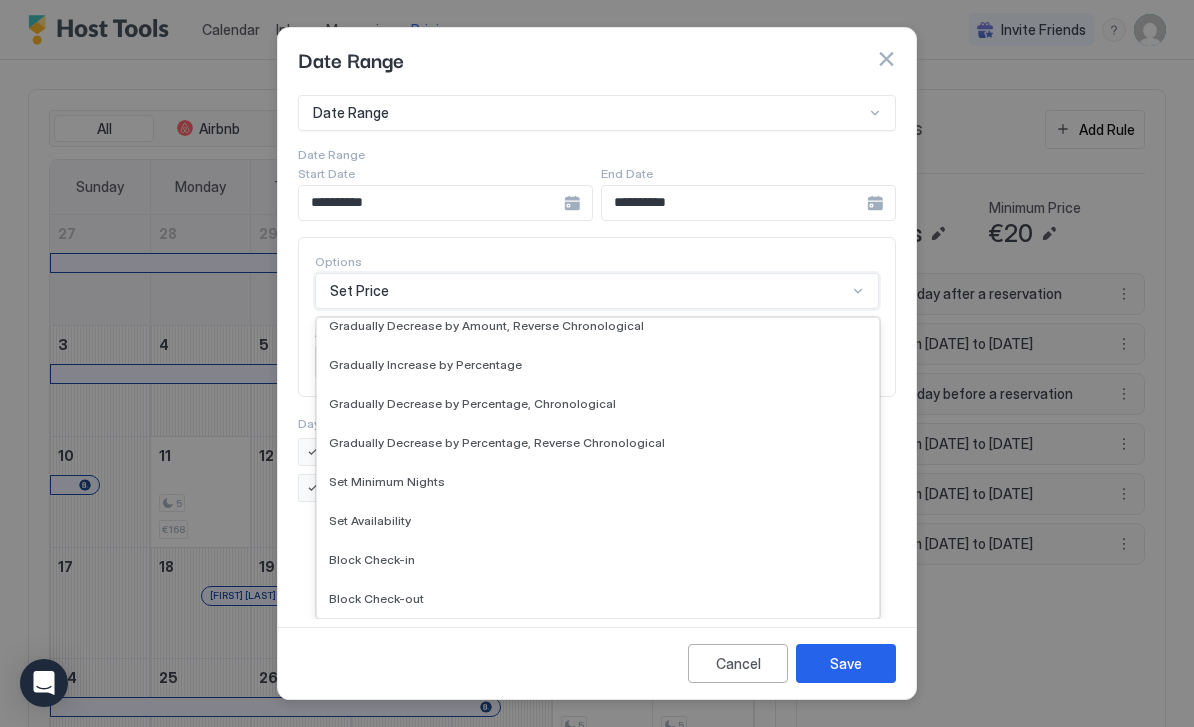 click on "Block Check-in" at bounding box center (598, 559) 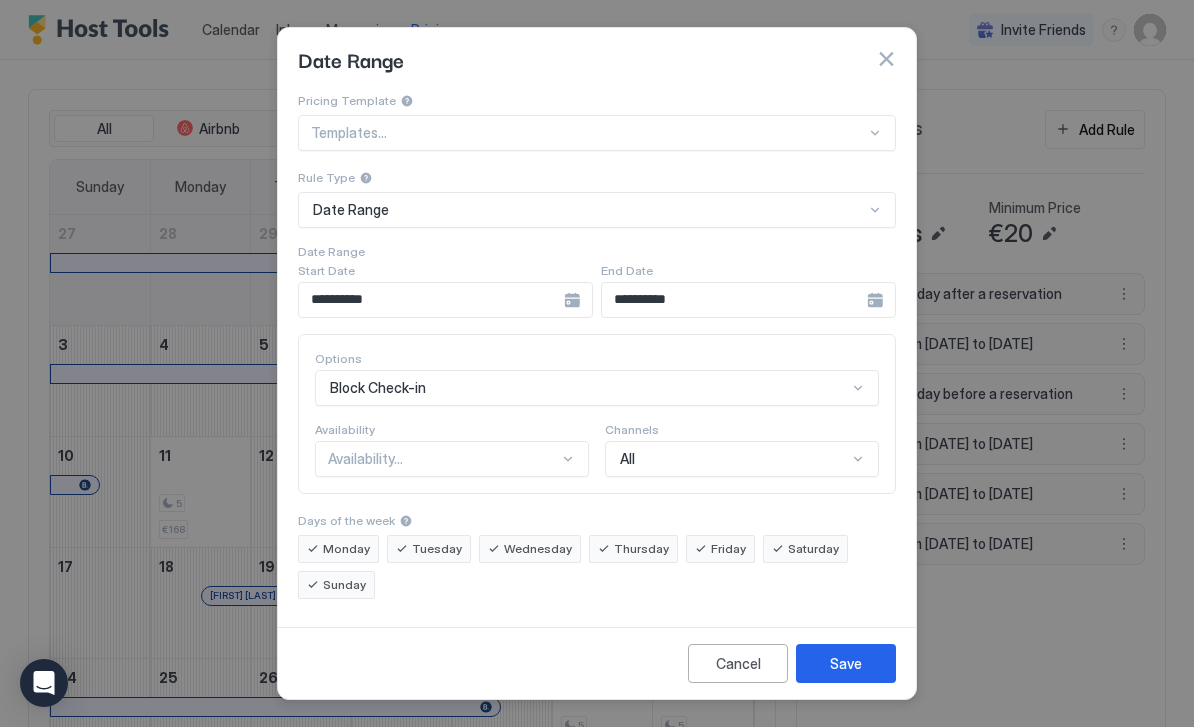scroll, scrollTop: 0, scrollLeft: 0, axis: both 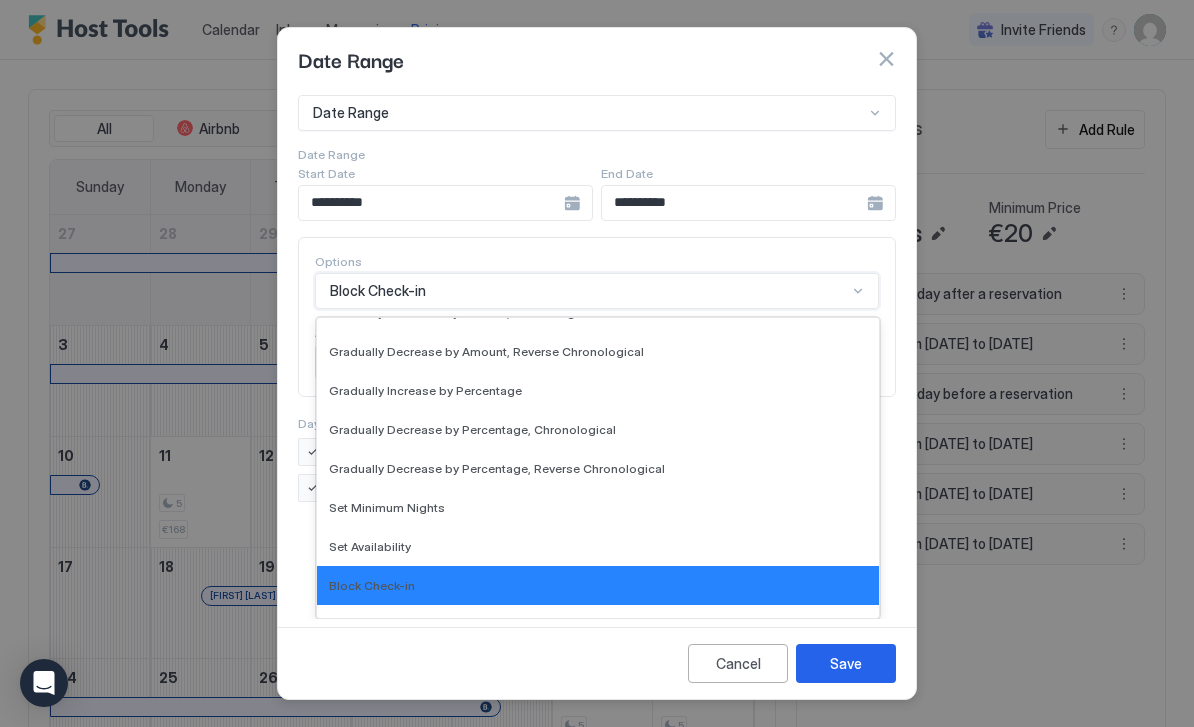 click on "Set Availability" at bounding box center [598, 546] 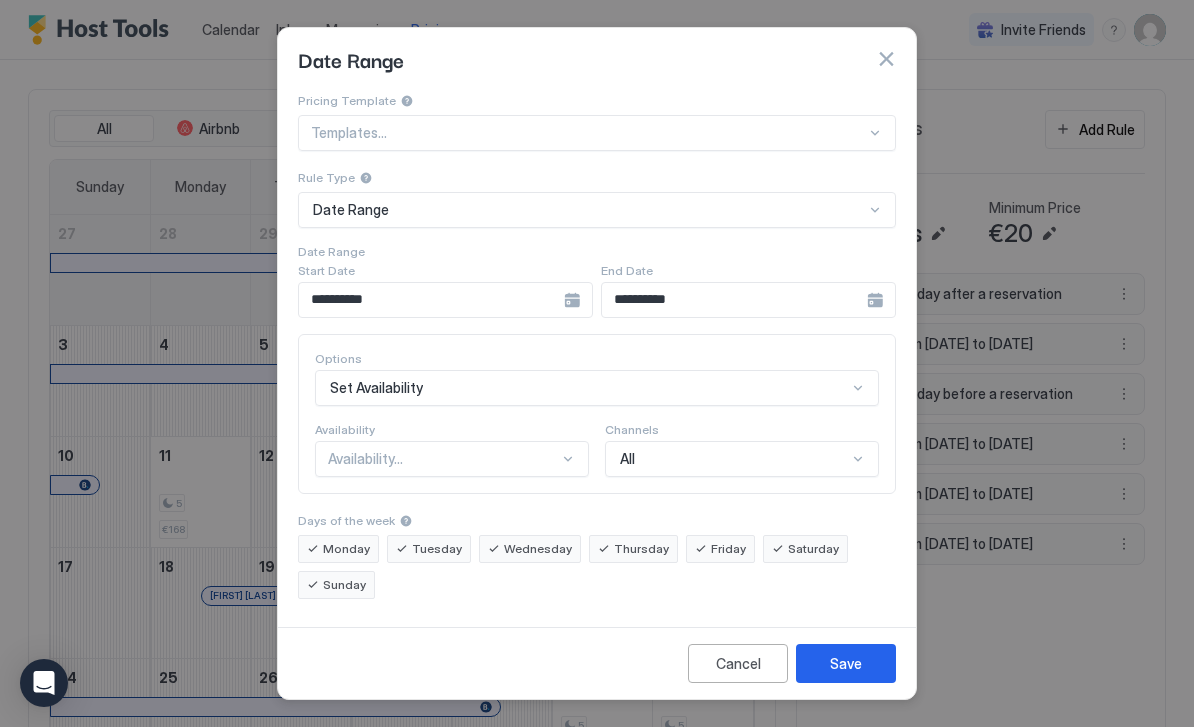 scroll, scrollTop: 0, scrollLeft: 0, axis: both 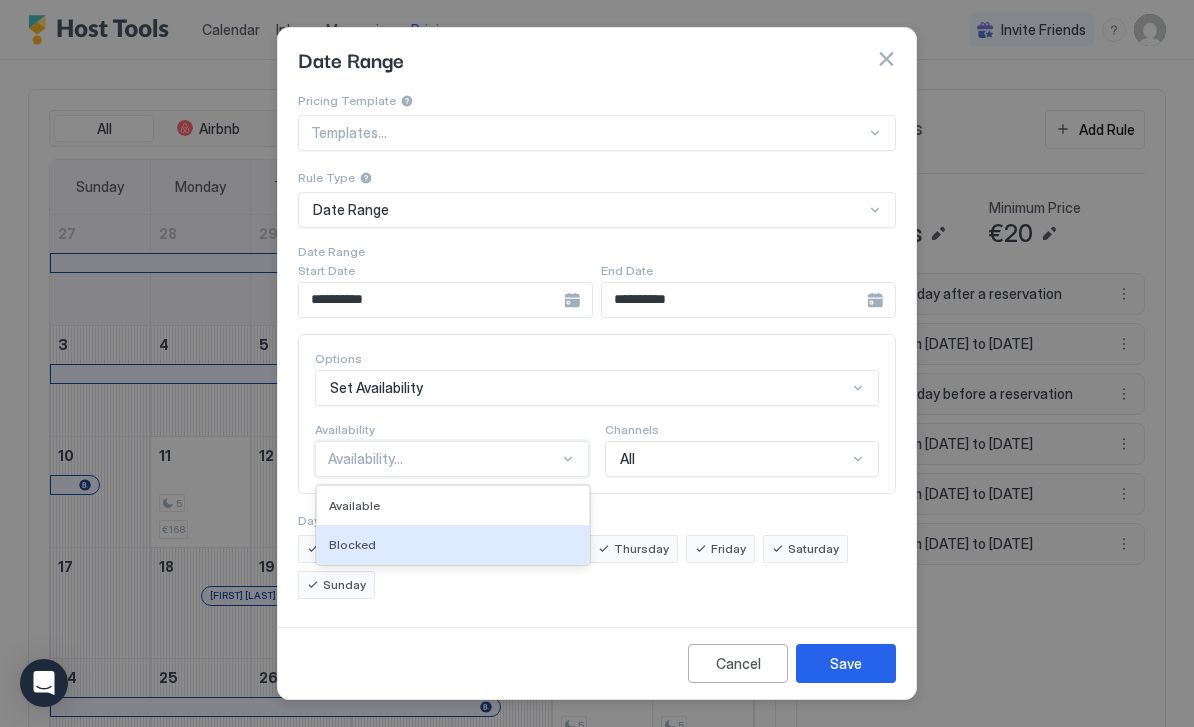 click on "Blocked" at bounding box center [453, 544] 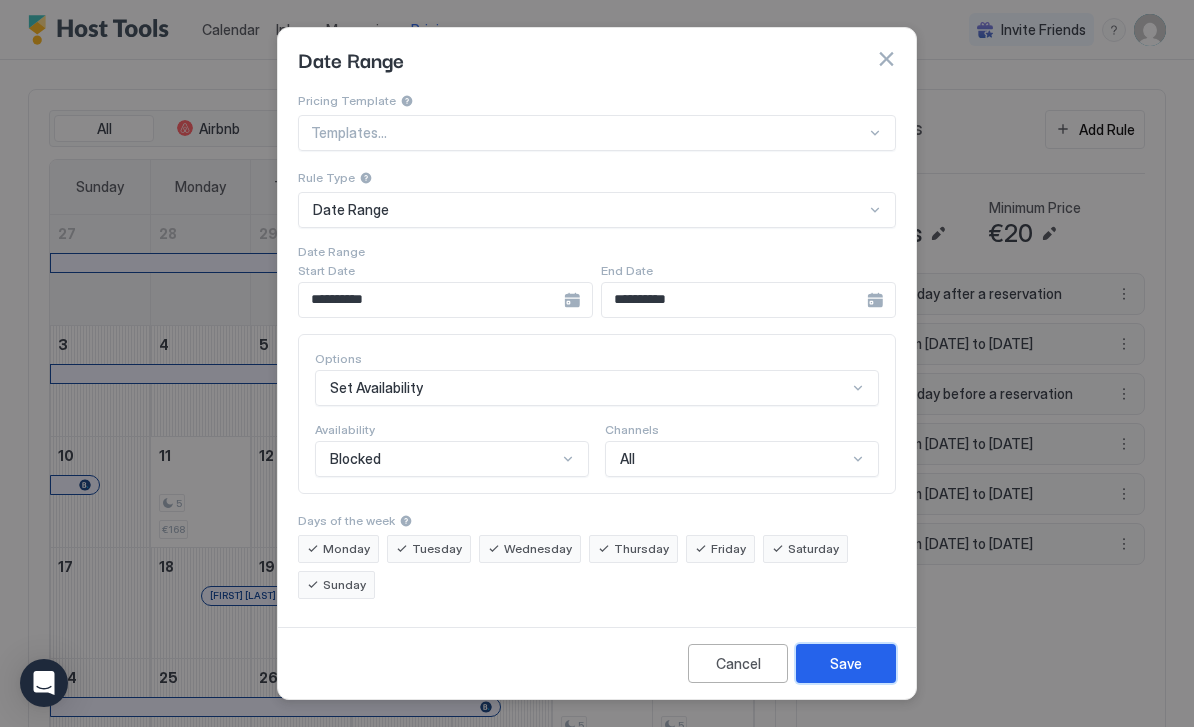 click on "Save" at bounding box center (846, 663) 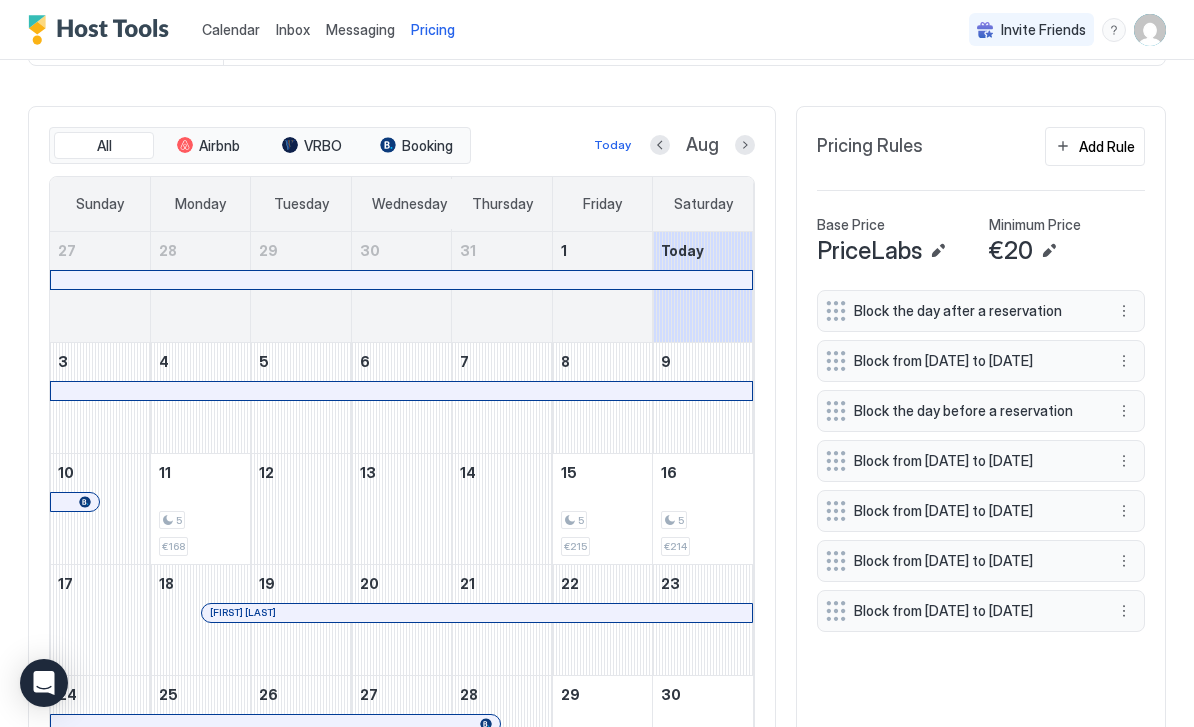 scroll, scrollTop: 486, scrollLeft: 0, axis: vertical 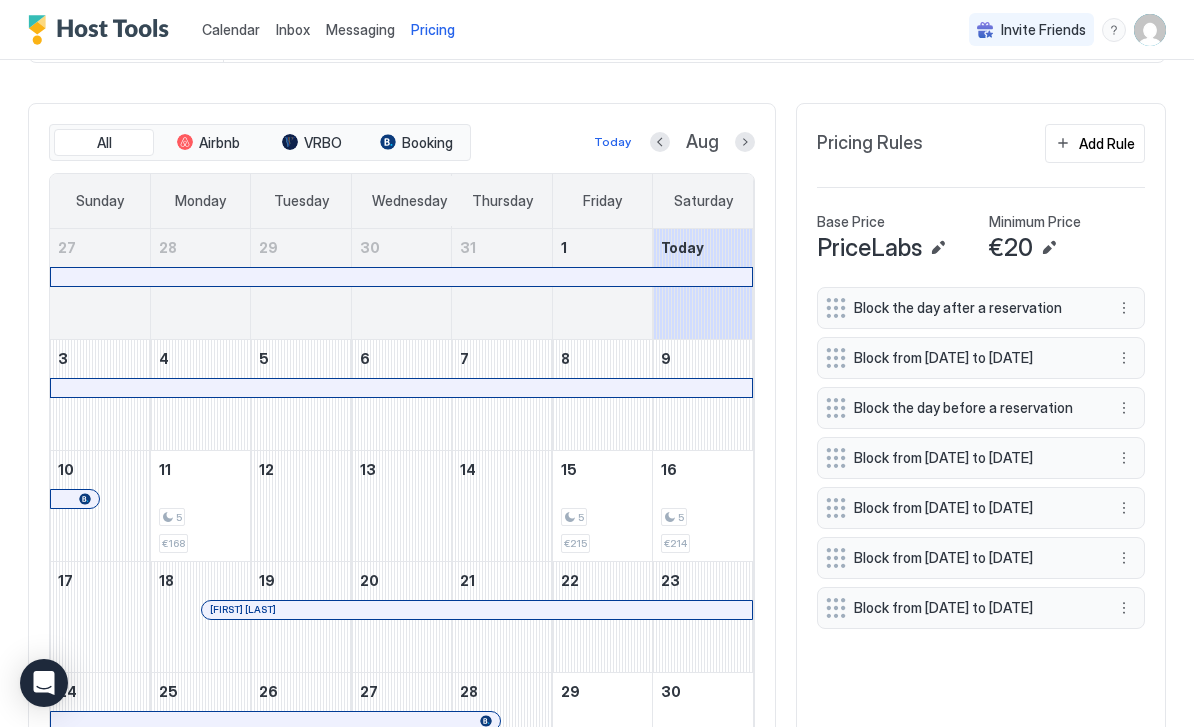 click at bounding box center [745, 142] 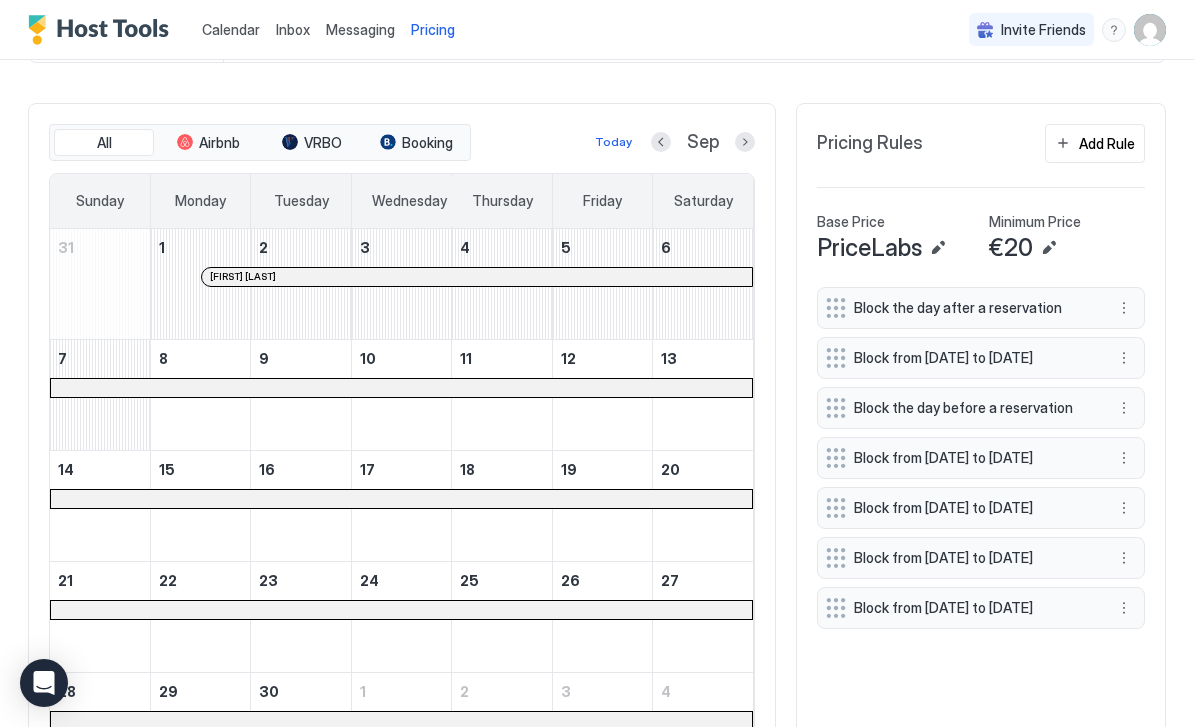 click on "All Airbnb VRBO Booking Today Sep" at bounding box center (402, 143) 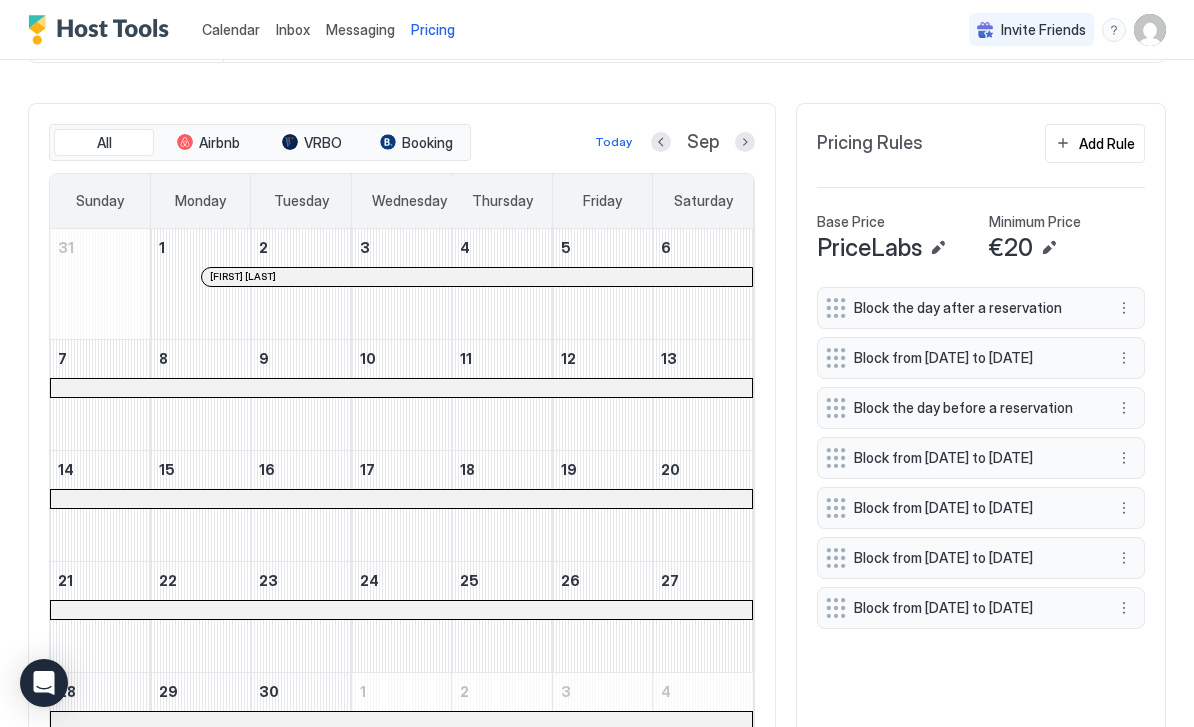 click at bounding box center (745, 142) 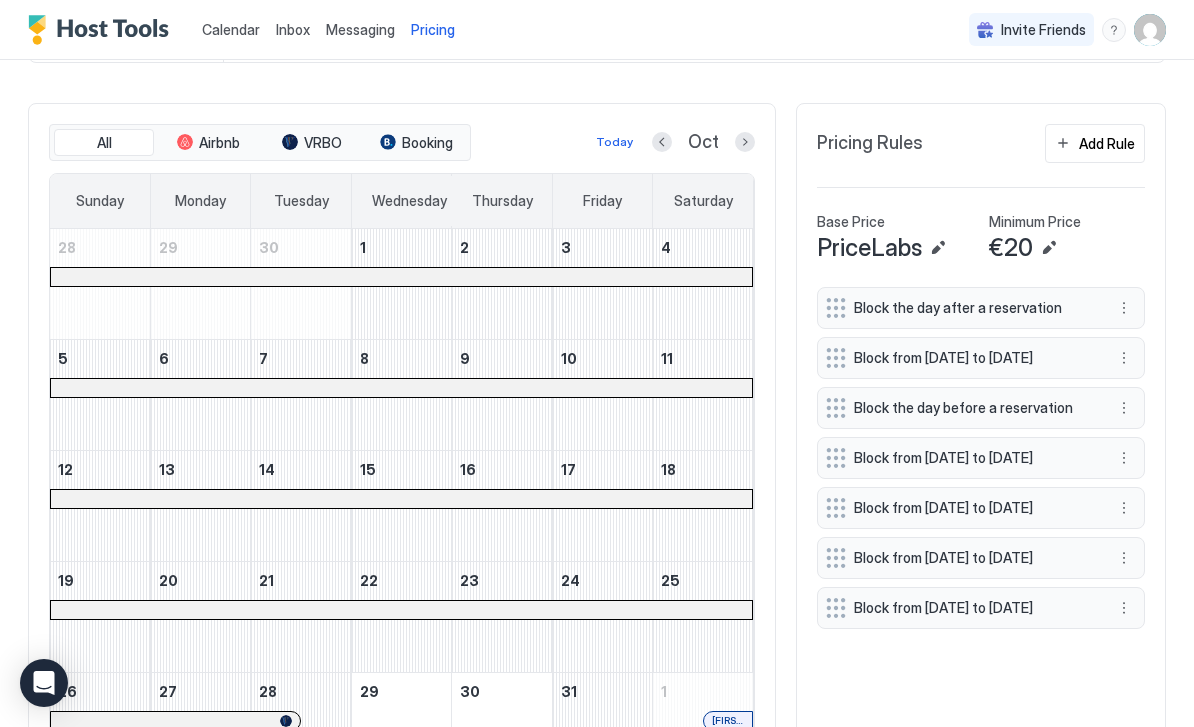 click on "All Airbnb VRBO Booking Today Oct" at bounding box center [402, 143] 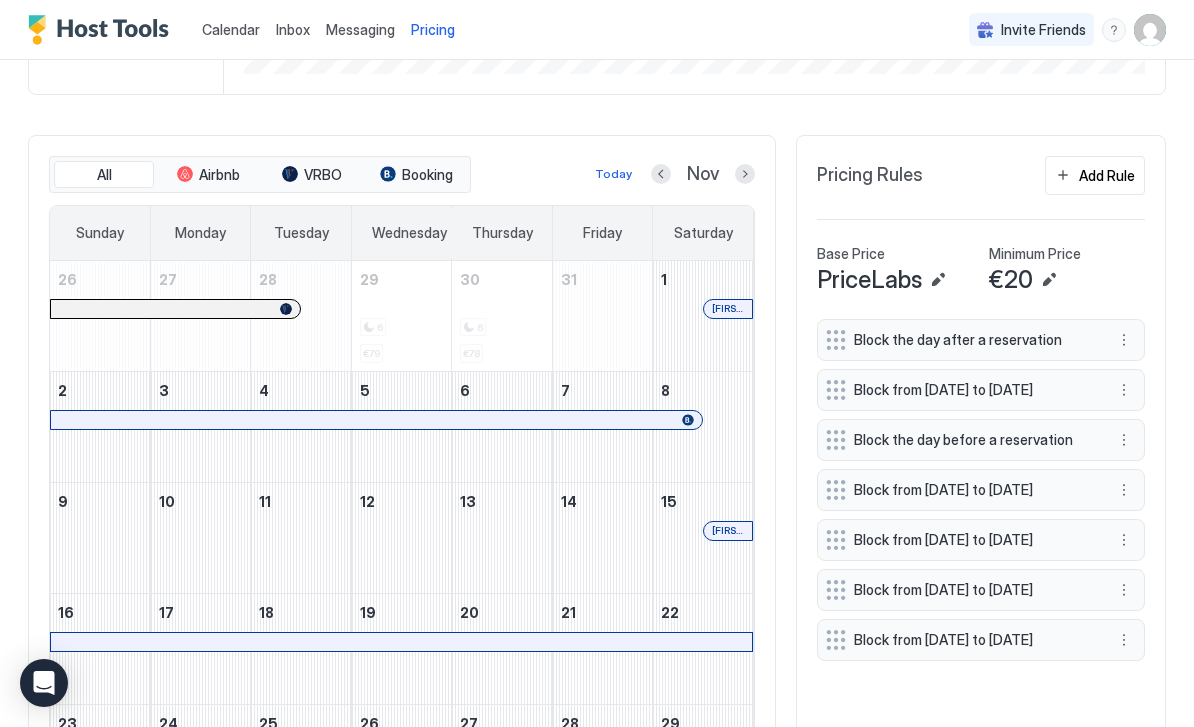 scroll, scrollTop: 455, scrollLeft: 0, axis: vertical 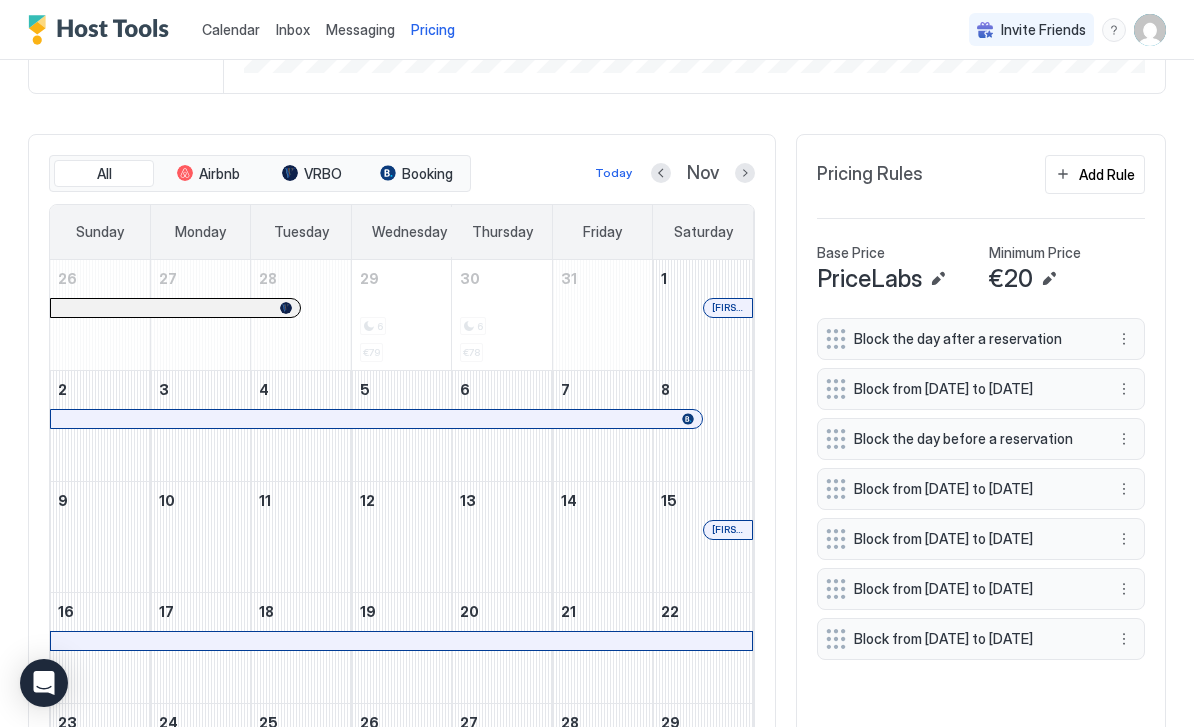 click at bounding box center (745, 173) 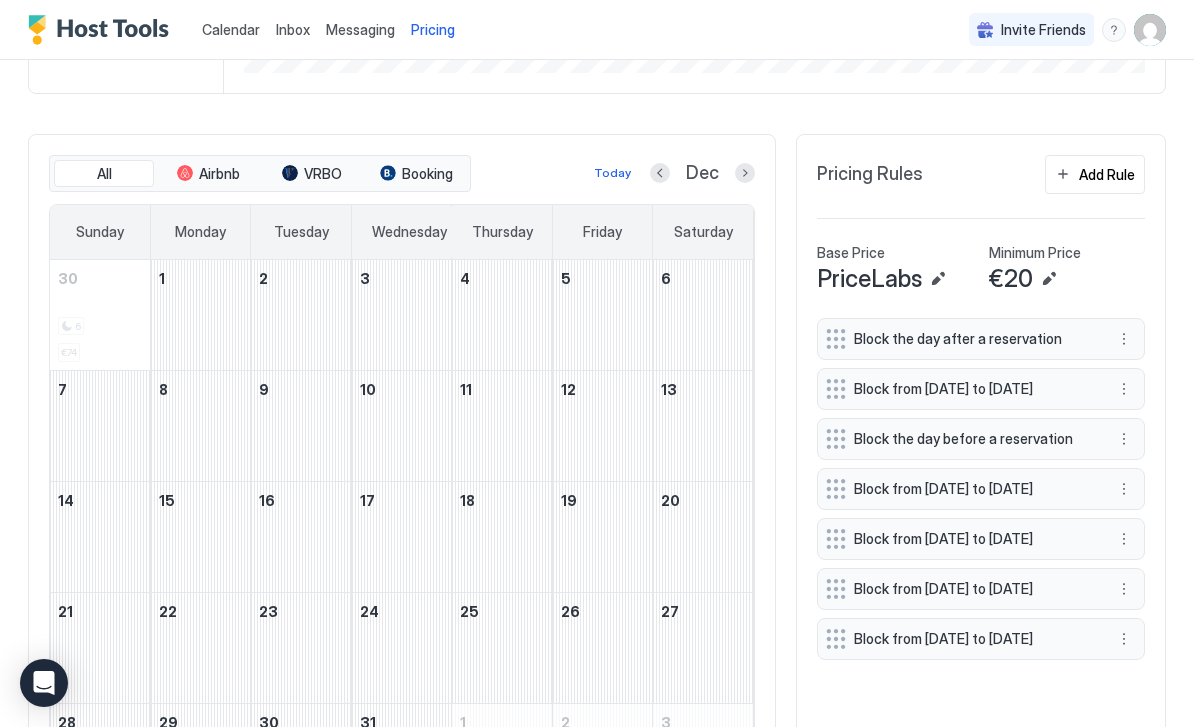 click at bounding box center [745, 173] 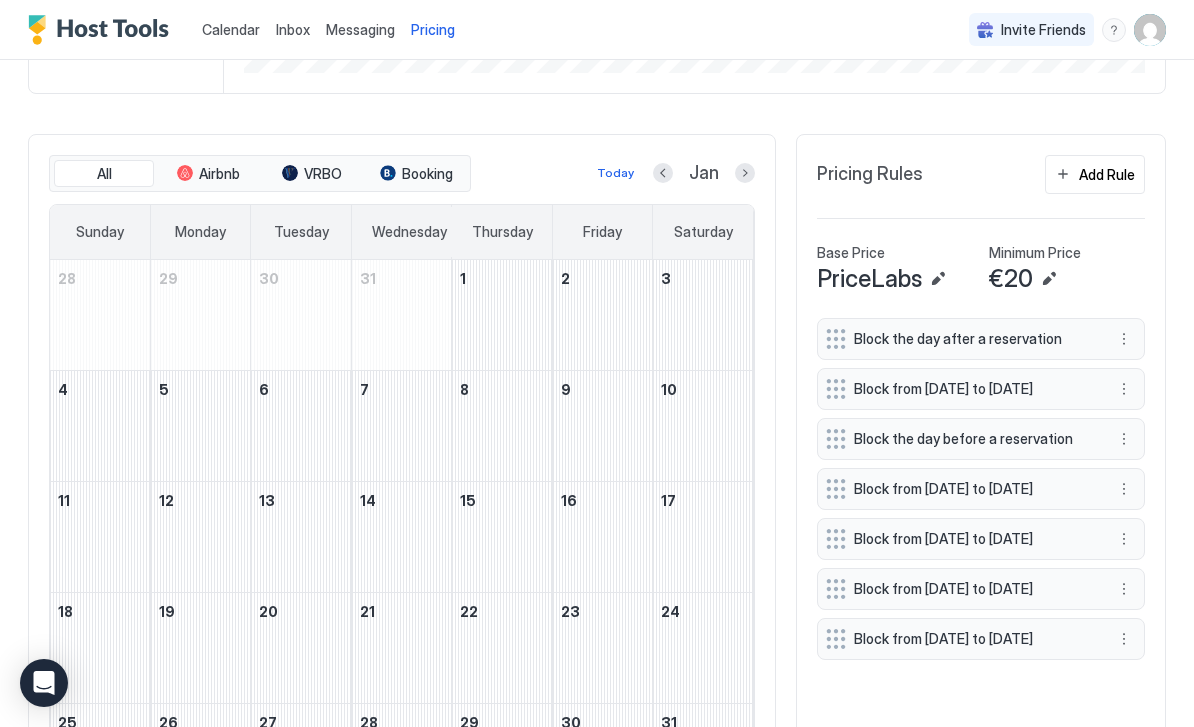 click at bounding box center [745, 173] 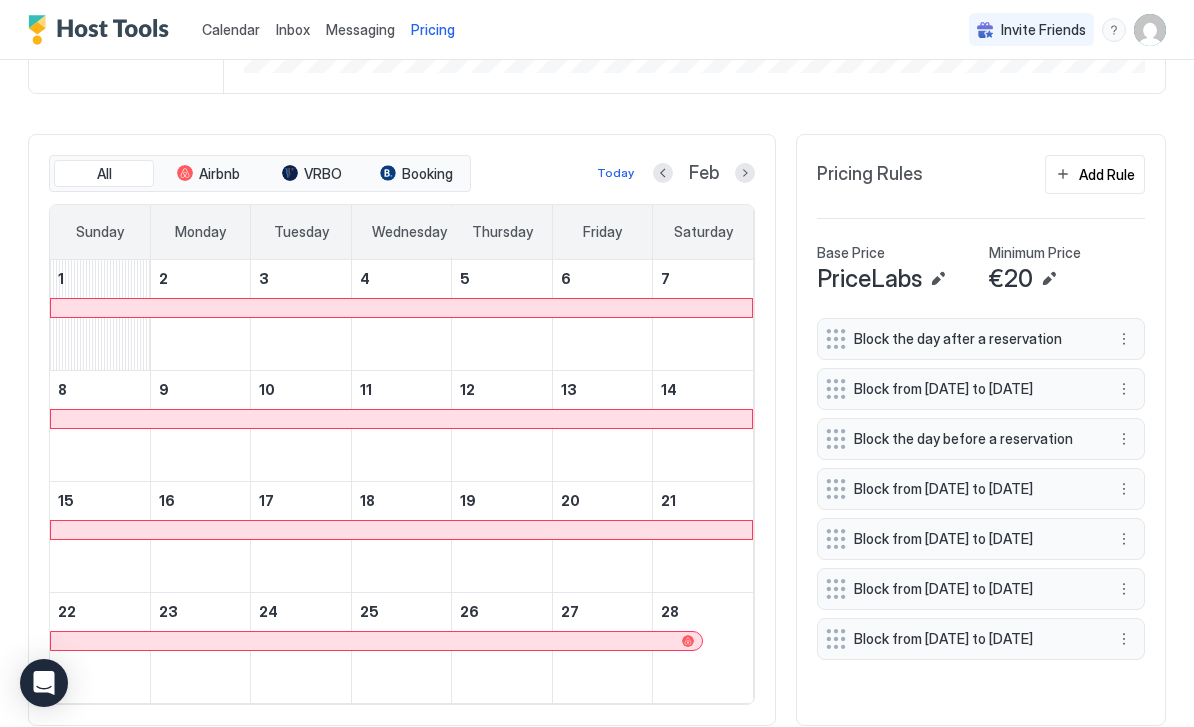 click at bounding box center [745, 173] 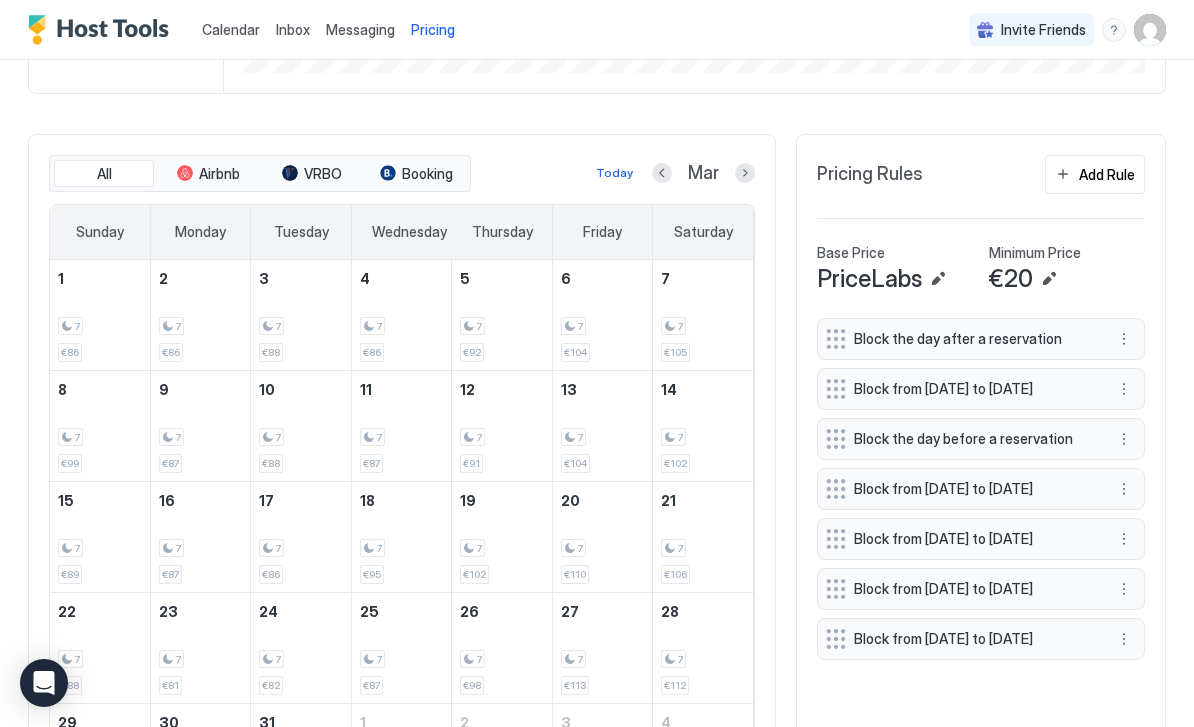 click at bounding box center (745, 173) 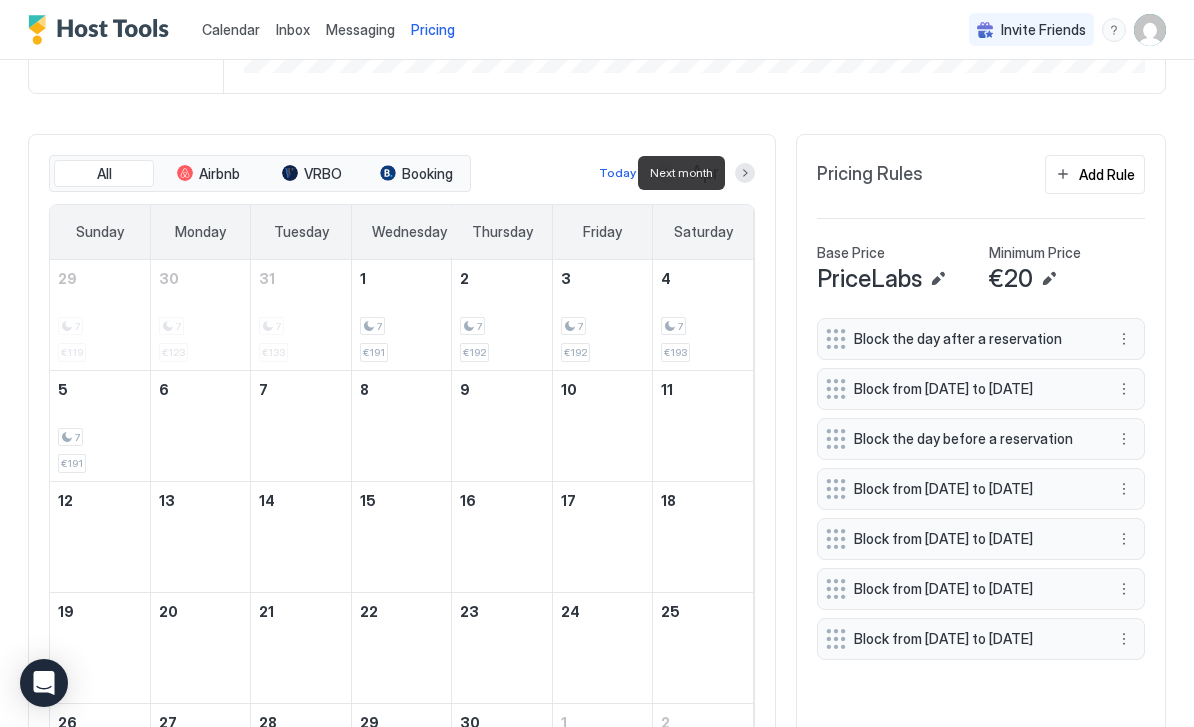 click at bounding box center [745, 173] 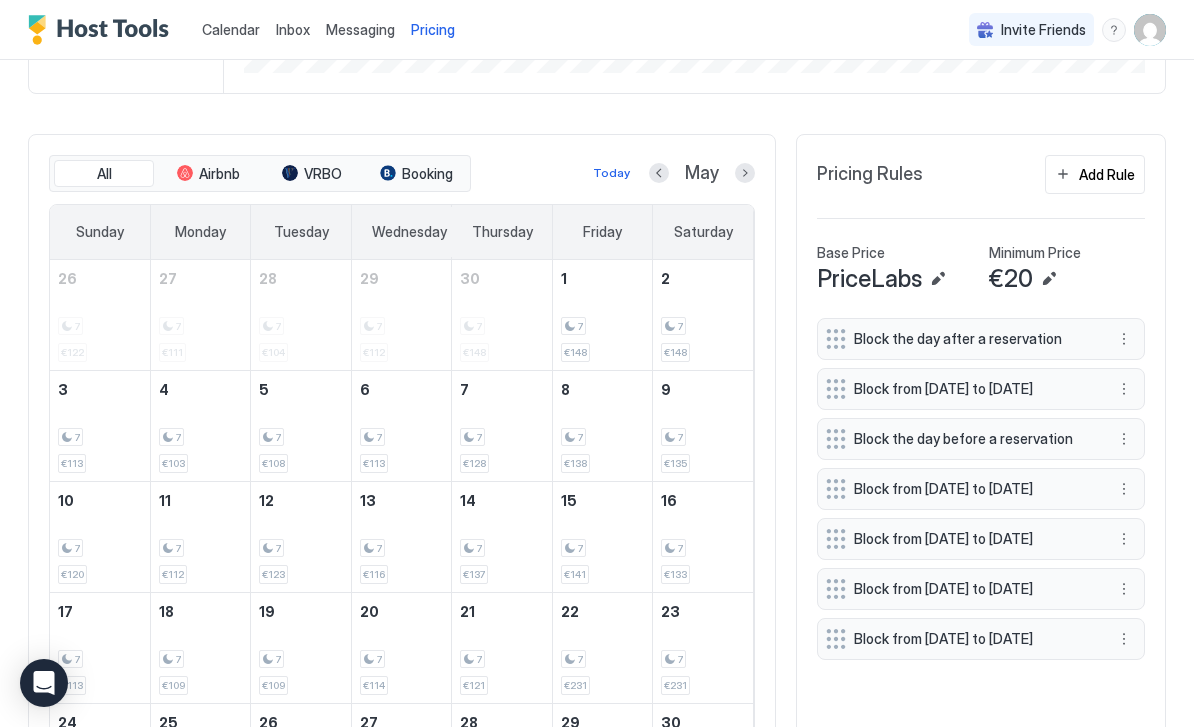 click on "All Airbnb VRBO Booking Today May" at bounding box center [402, 174] 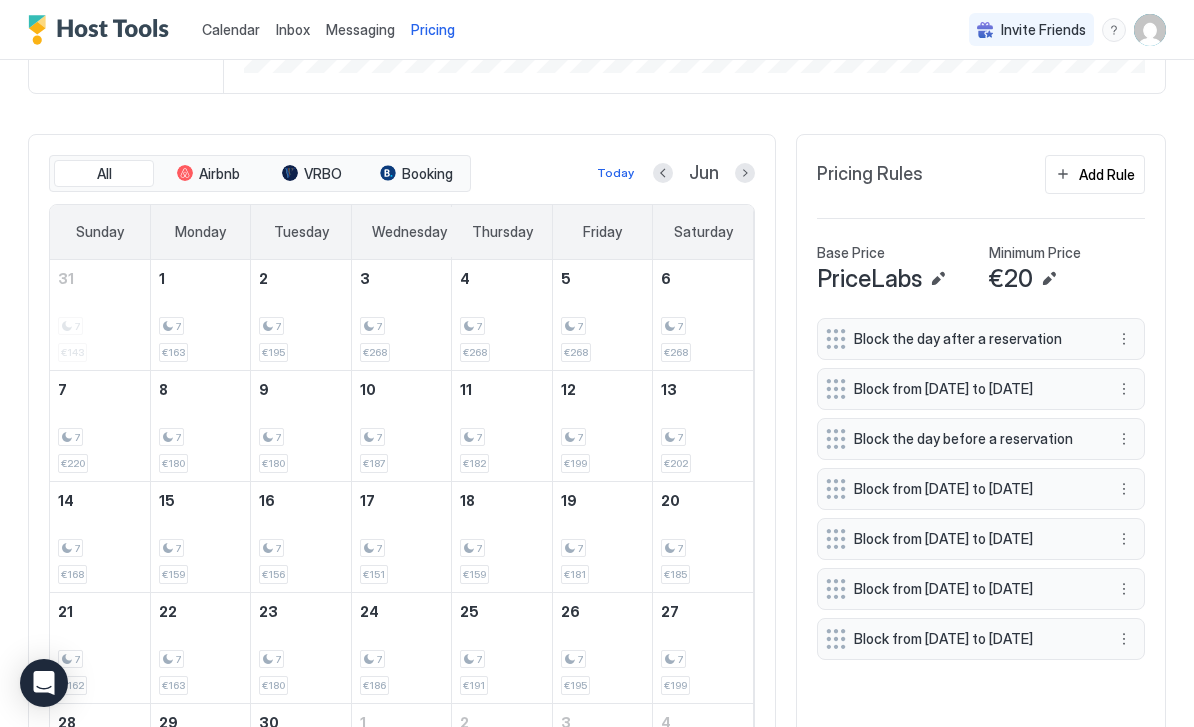 click at bounding box center (745, 173) 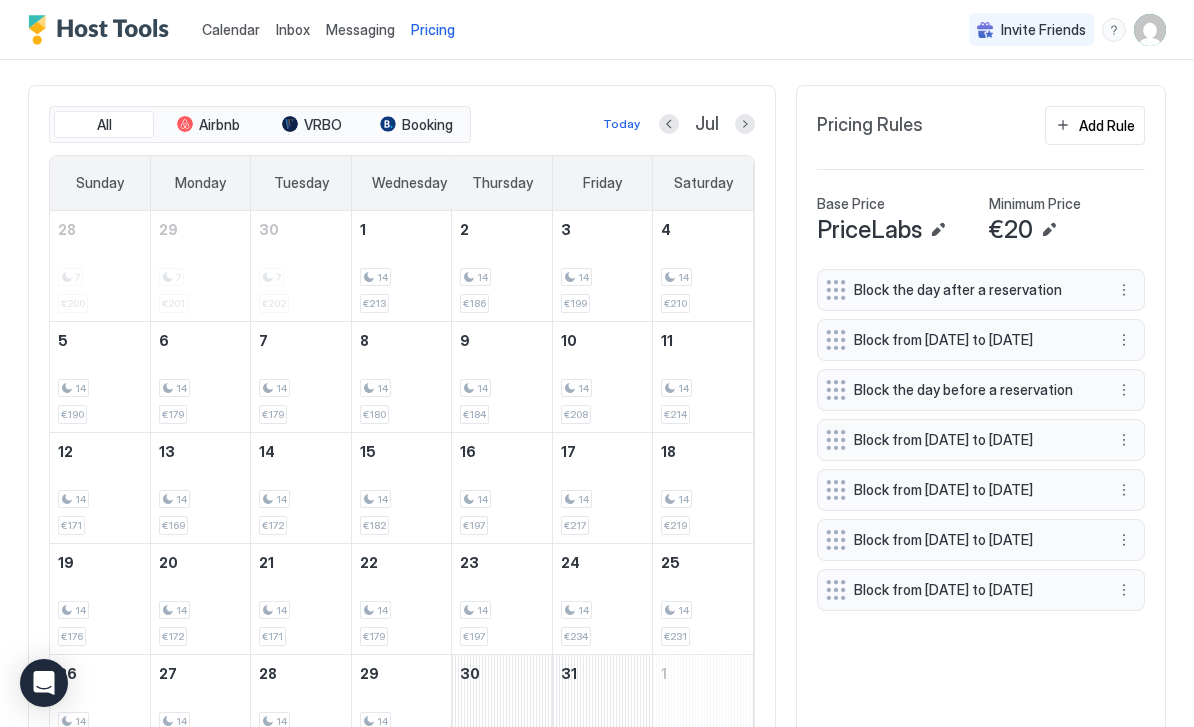 scroll, scrollTop: 498, scrollLeft: 0, axis: vertical 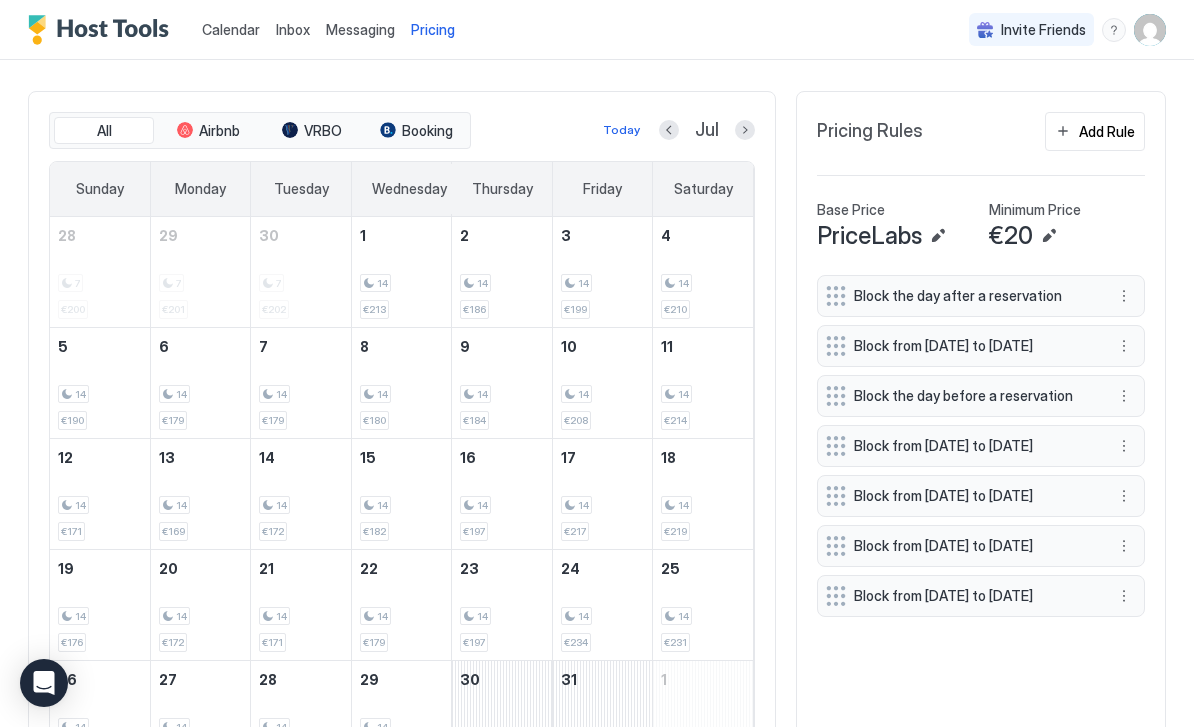 click at bounding box center (745, 130) 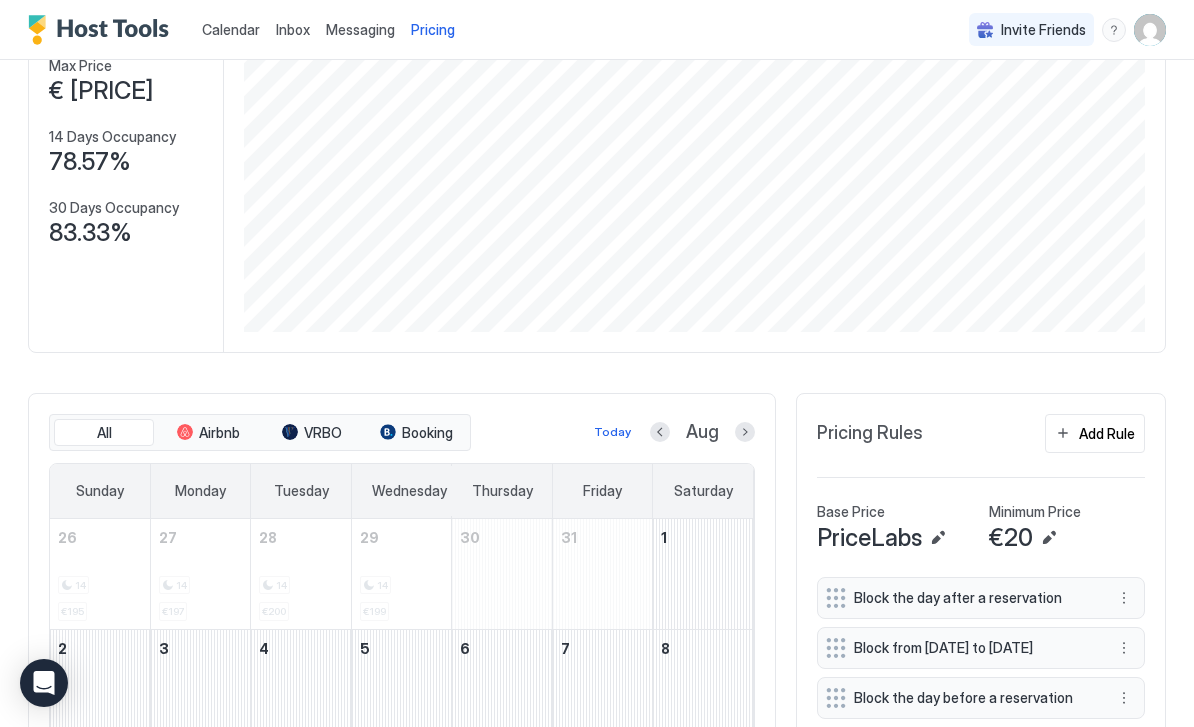 scroll, scrollTop: 351, scrollLeft: 0, axis: vertical 